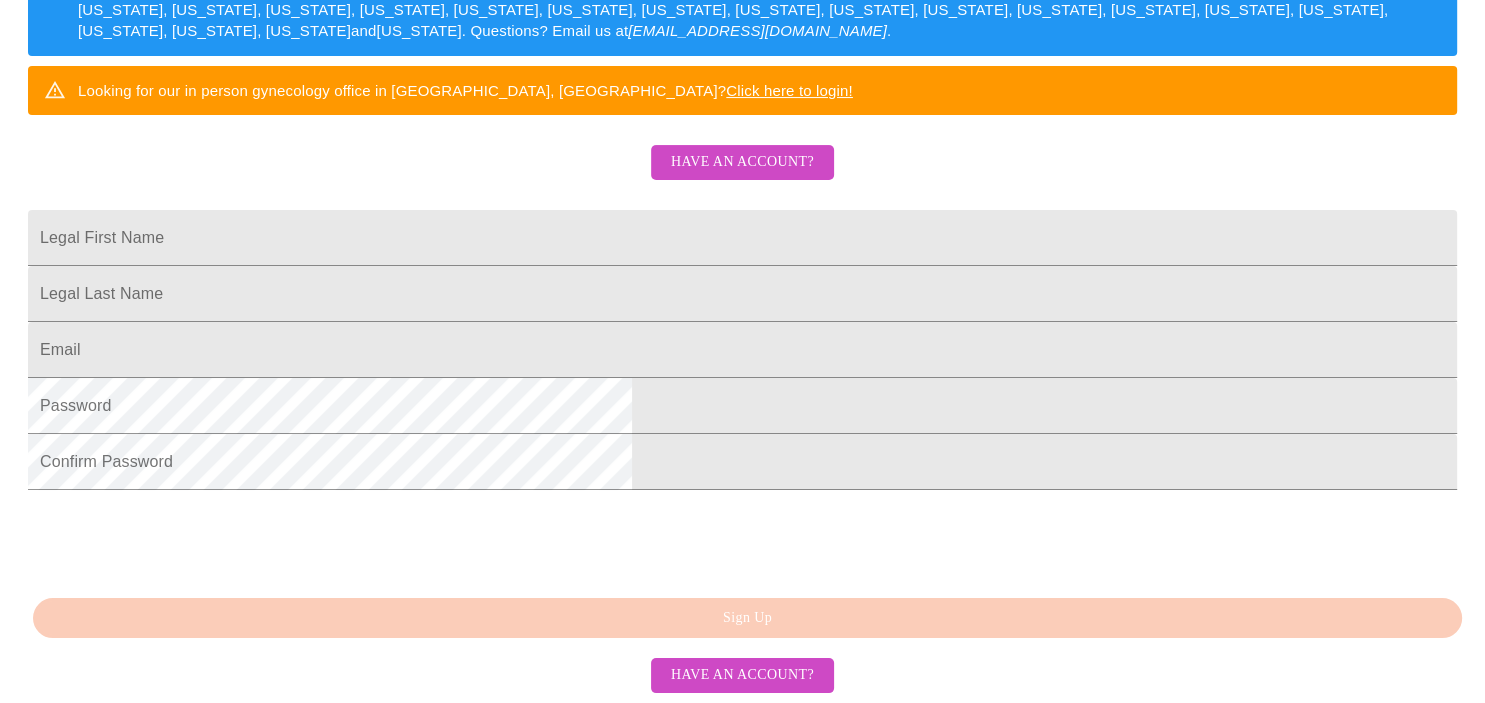 scroll, scrollTop: 425, scrollLeft: 0, axis: vertical 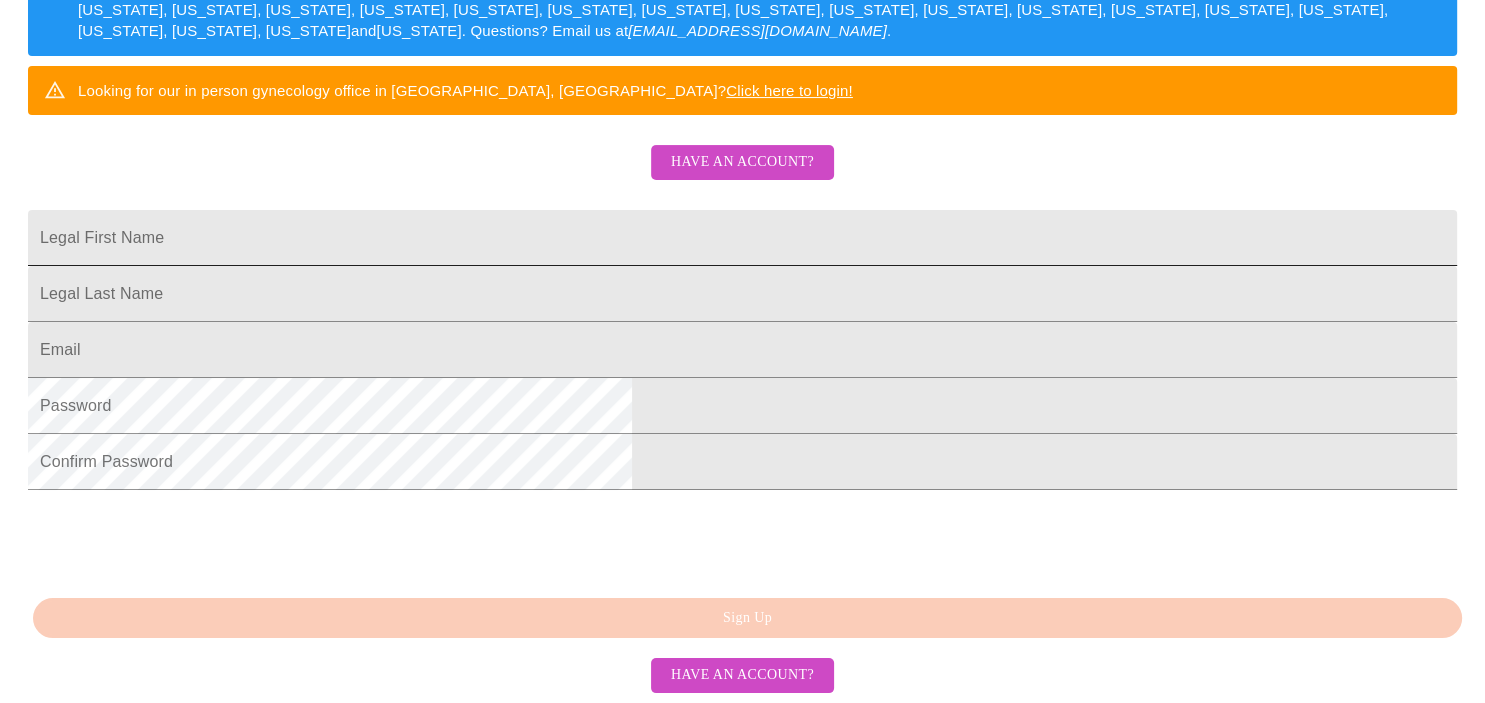 click on "Legal First Name" at bounding box center [742, 238] 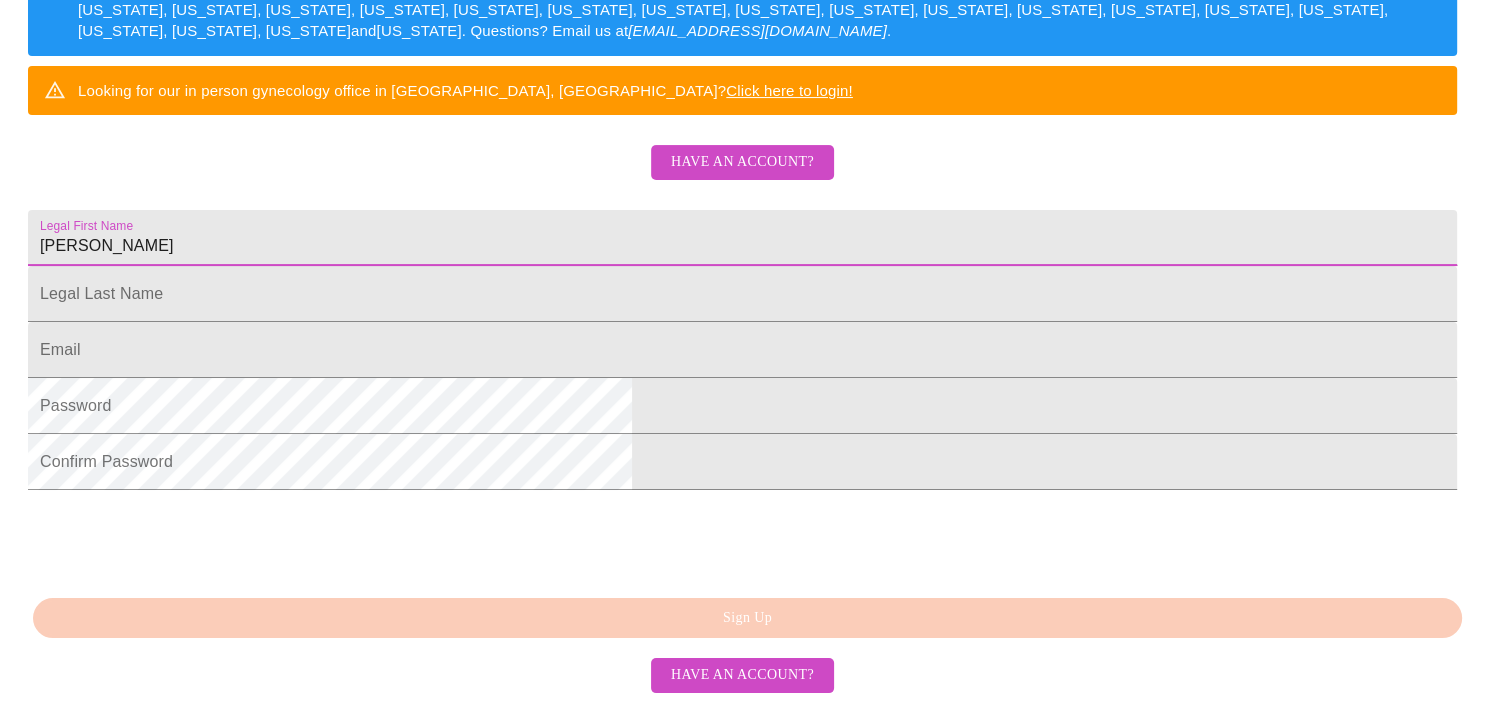 type on "[PERSON_NAME]" 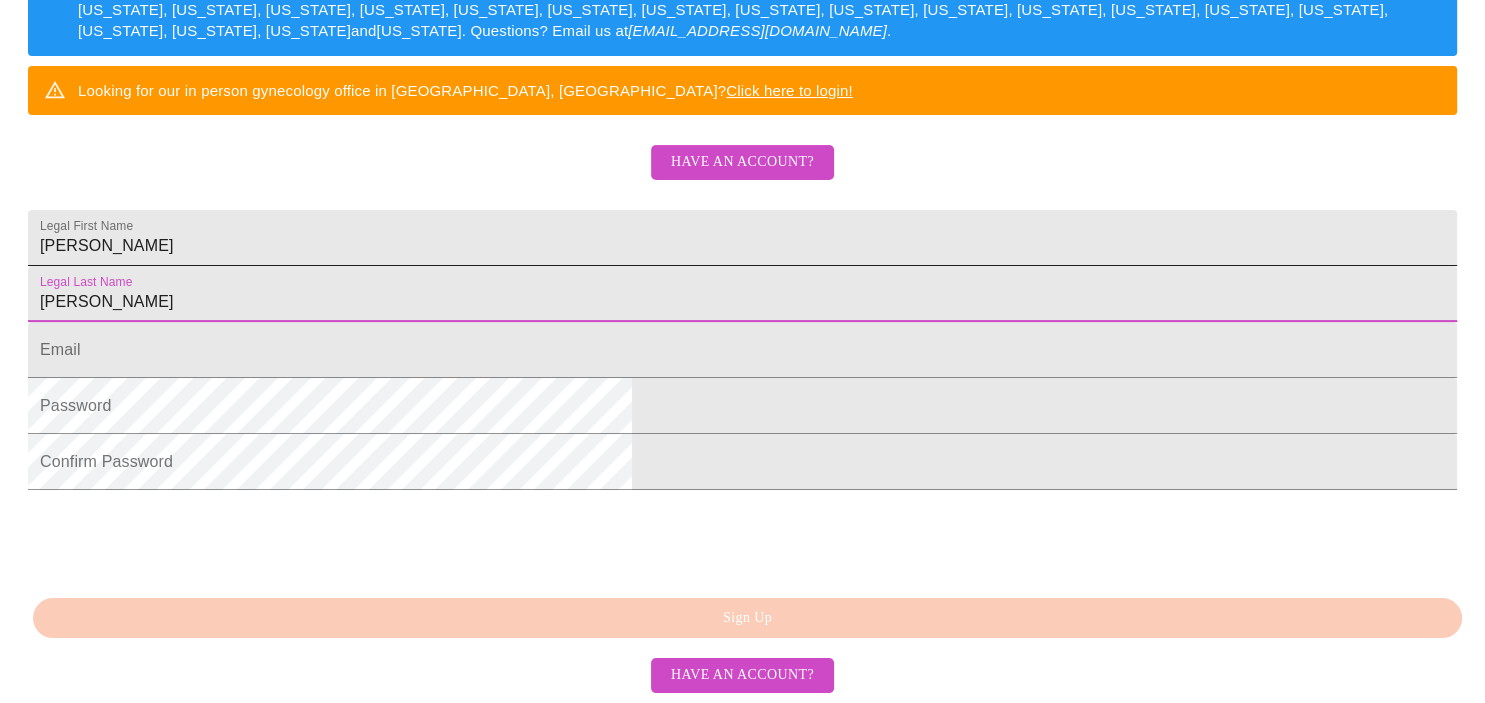 type on "[PERSON_NAME]" 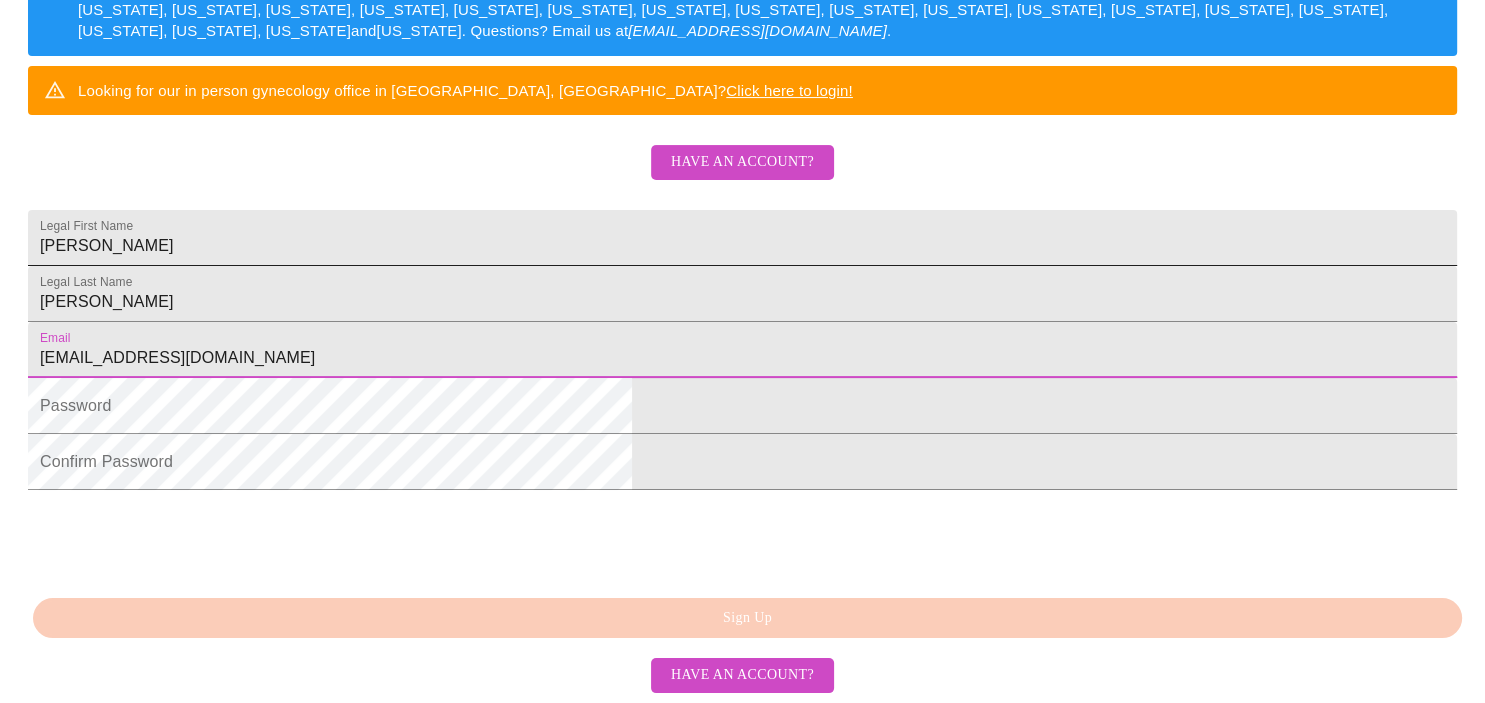 type on "[EMAIL_ADDRESS][DOMAIN_NAME]" 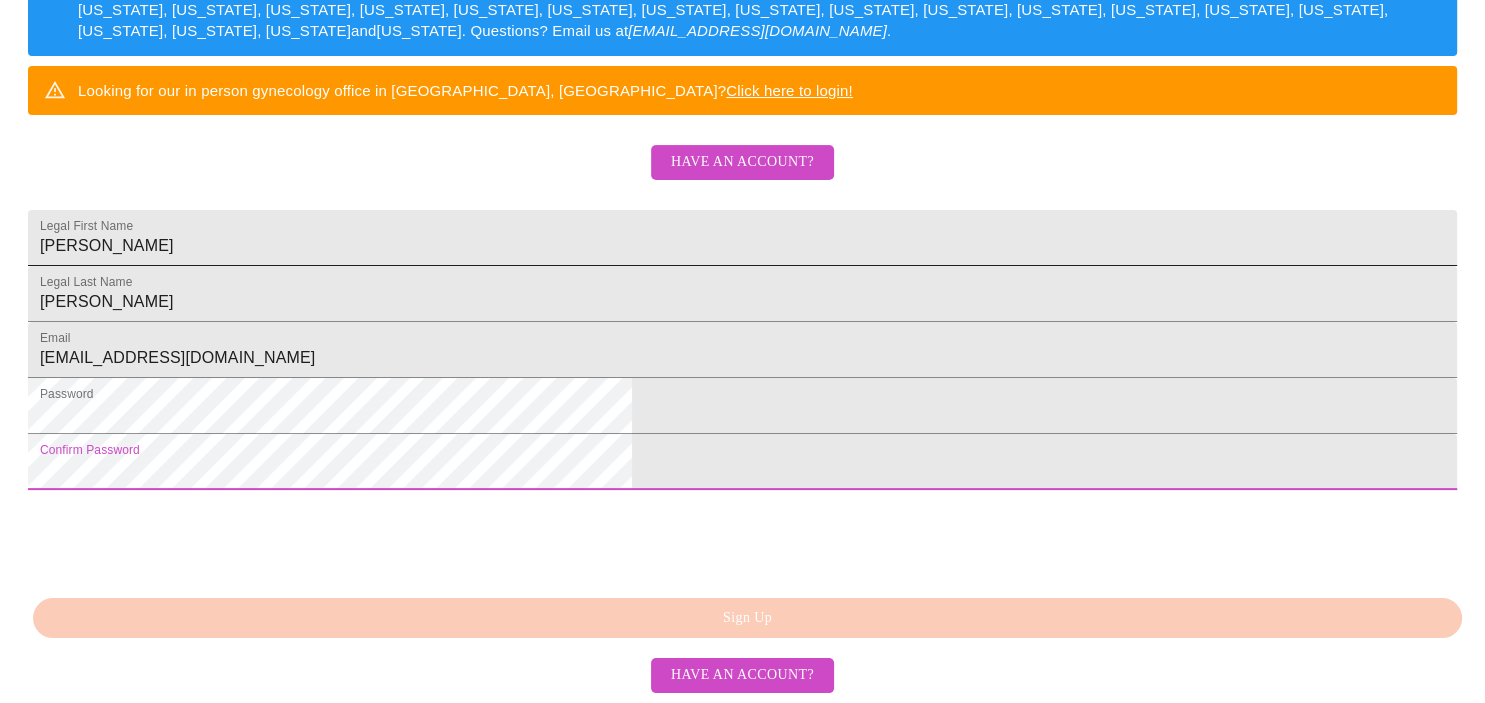 scroll, scrollTop: 516, scrollLeft: 0, axis: vertical 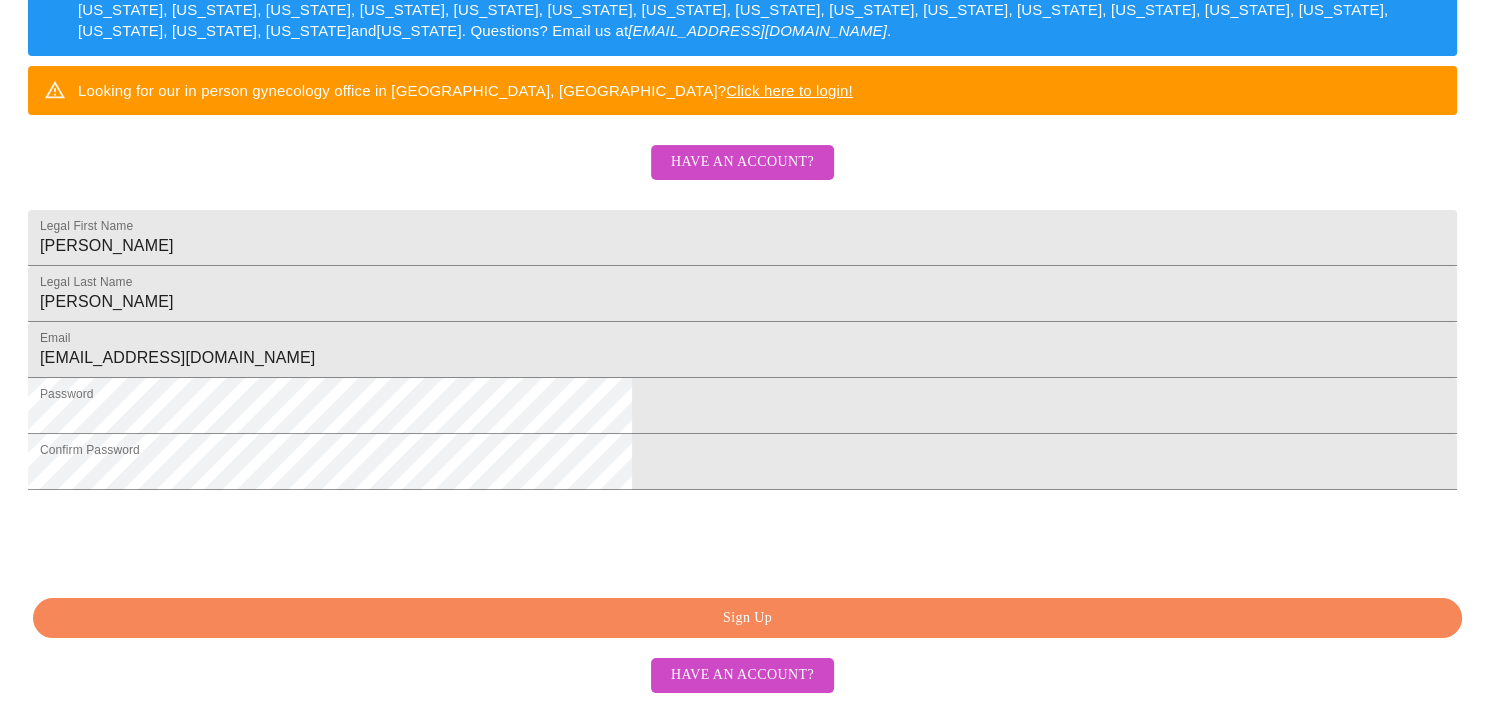 click on "Sign Up" at bounding box center (747, 618) 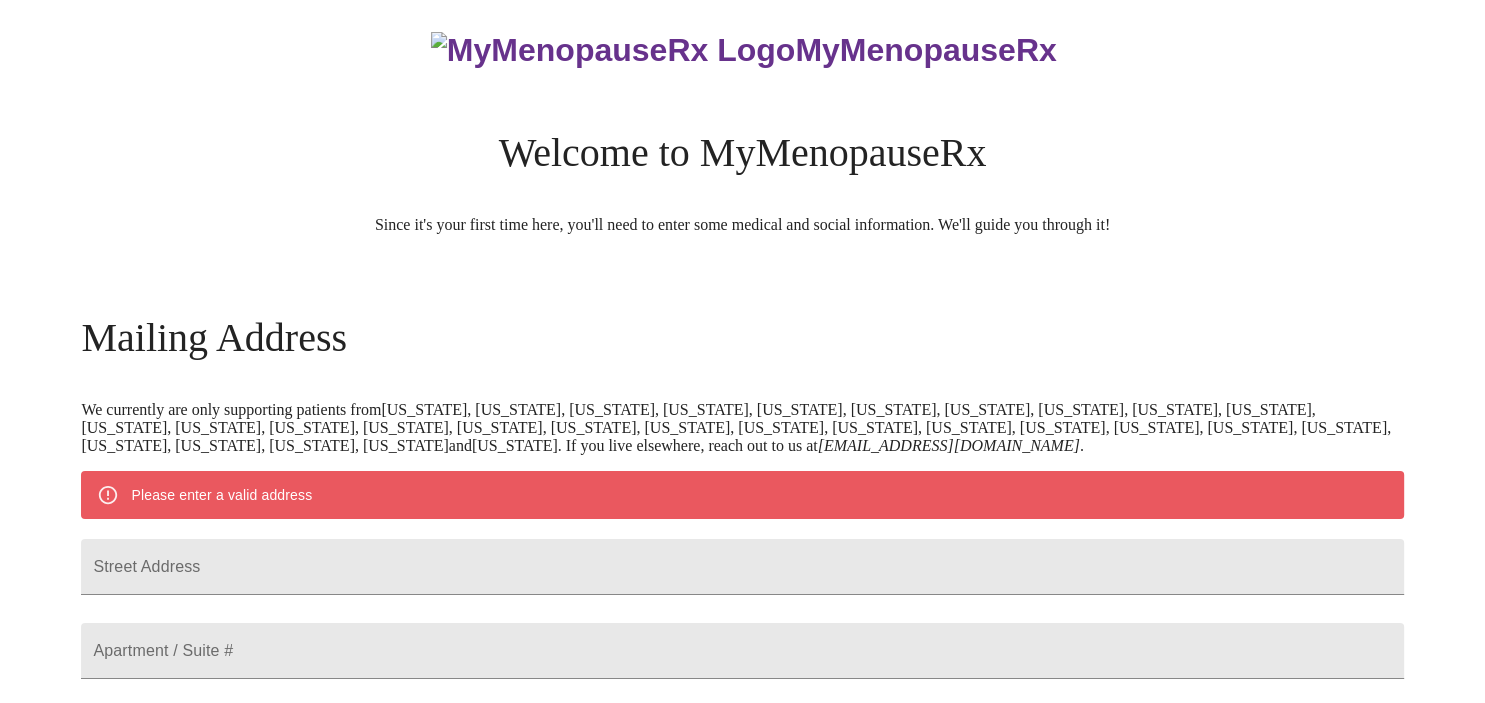 scroll, scrollTop: 1, scrollLeft: 0, axis: vertical 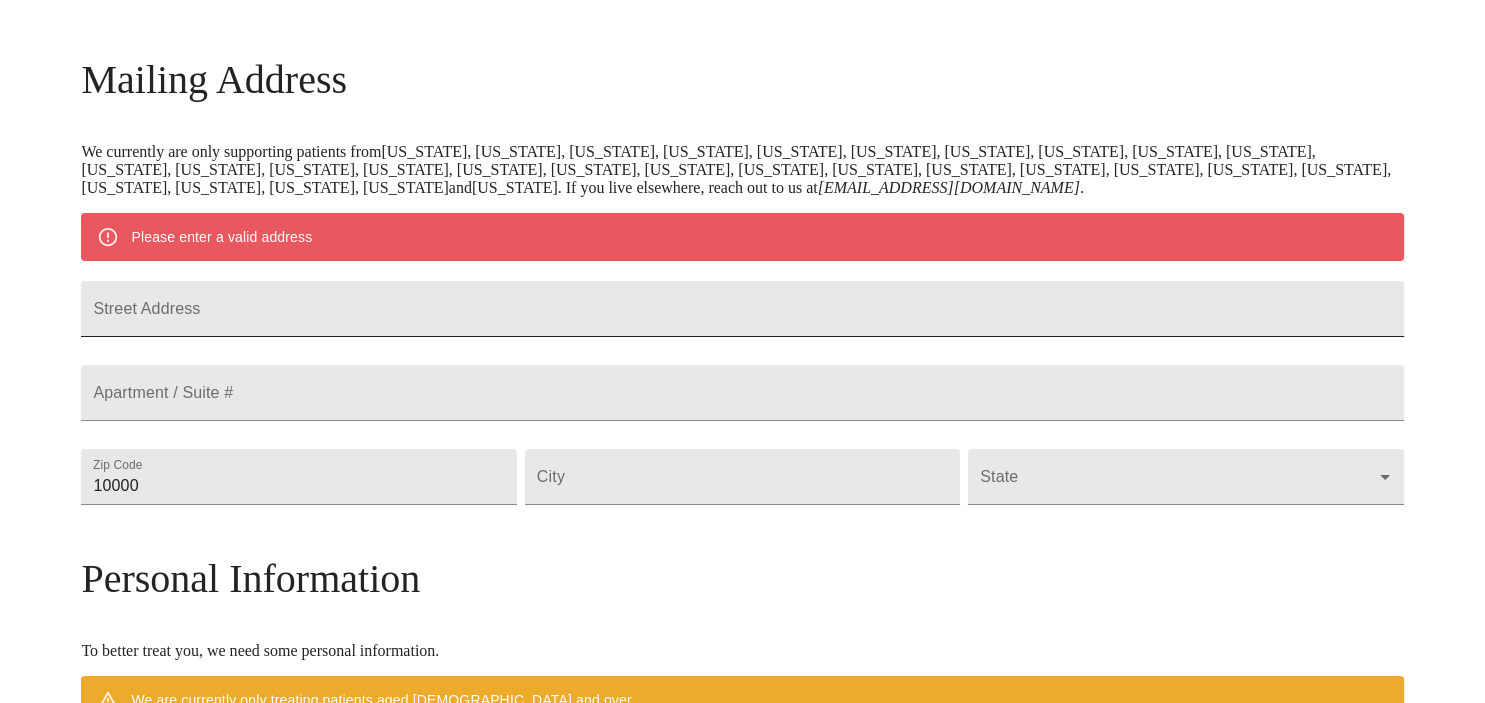 click on "Street Address" at bounding box center (742, 309) 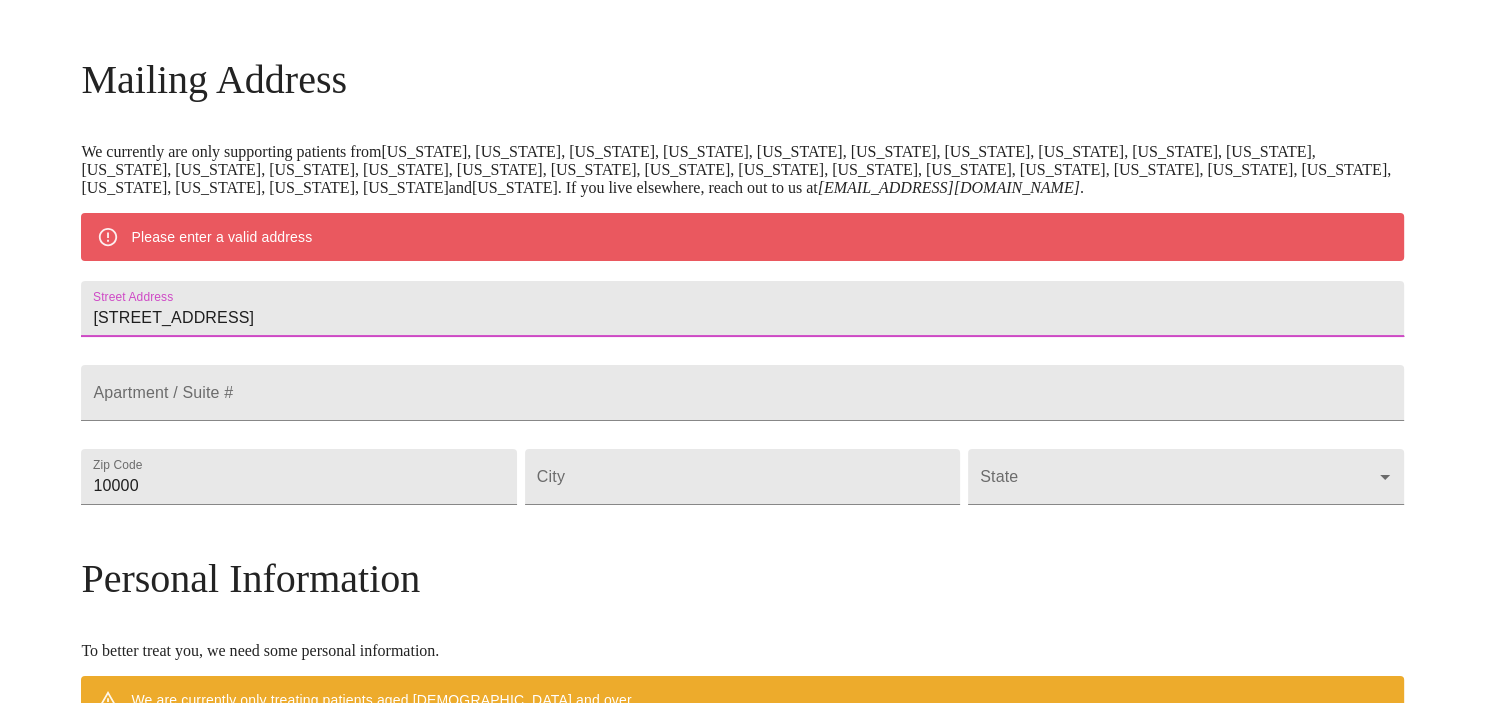 type on "[STREET_ADDRESS]" 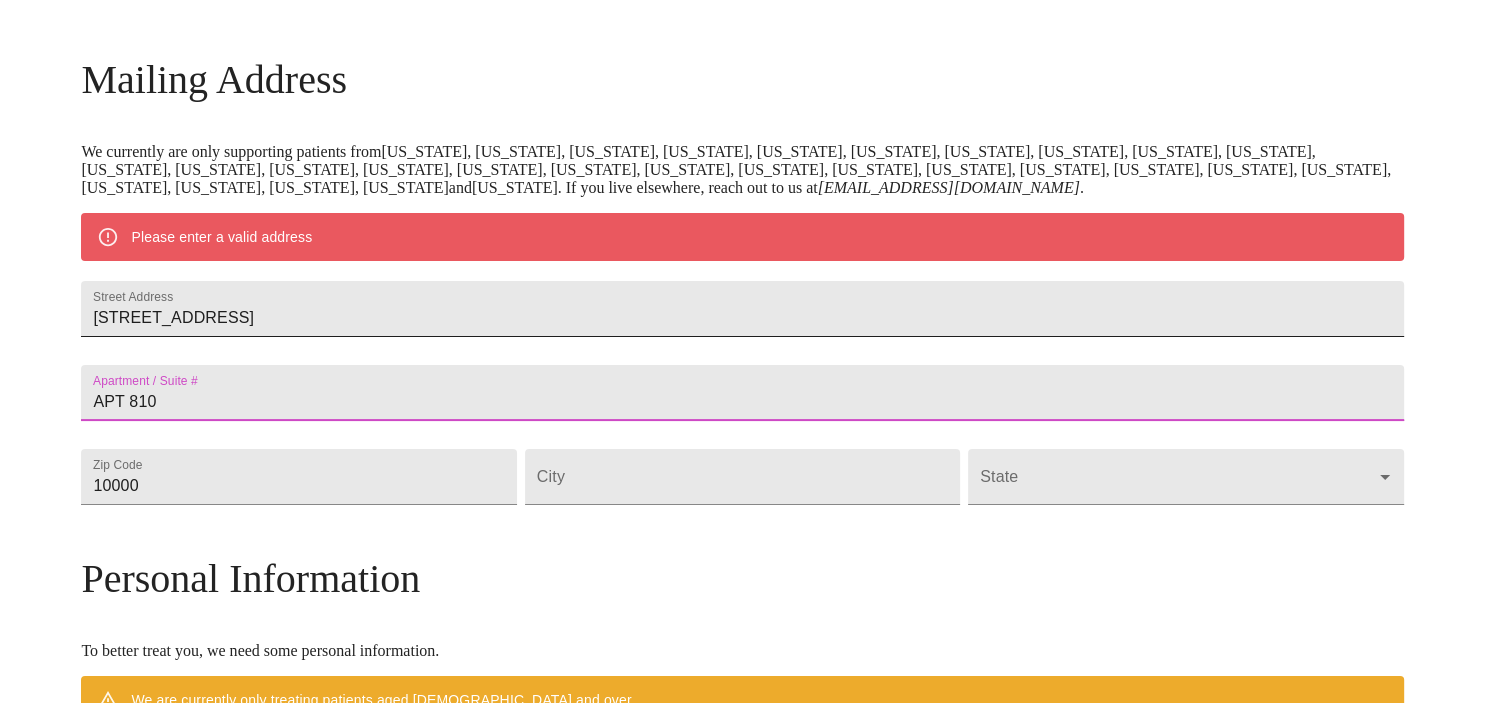 type on "APT 810" 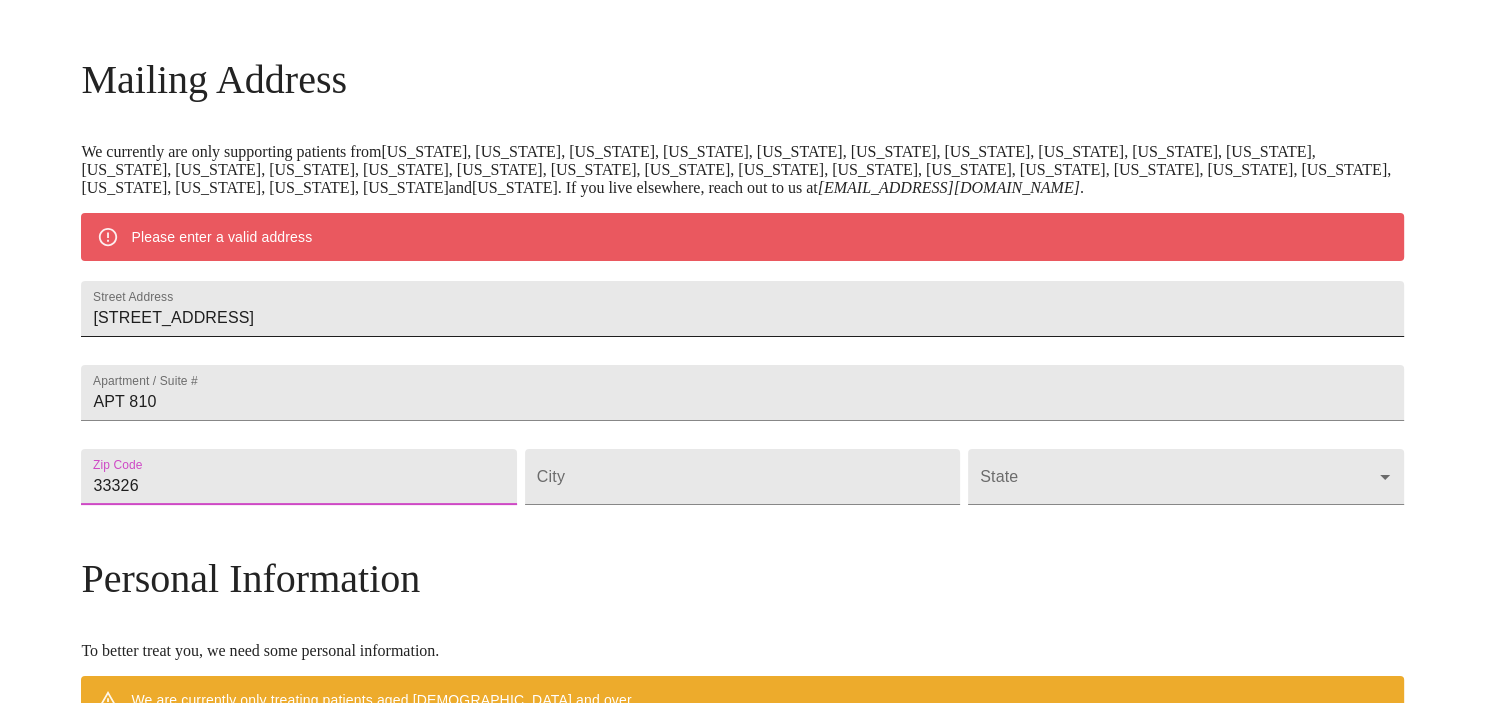 type on "33326" 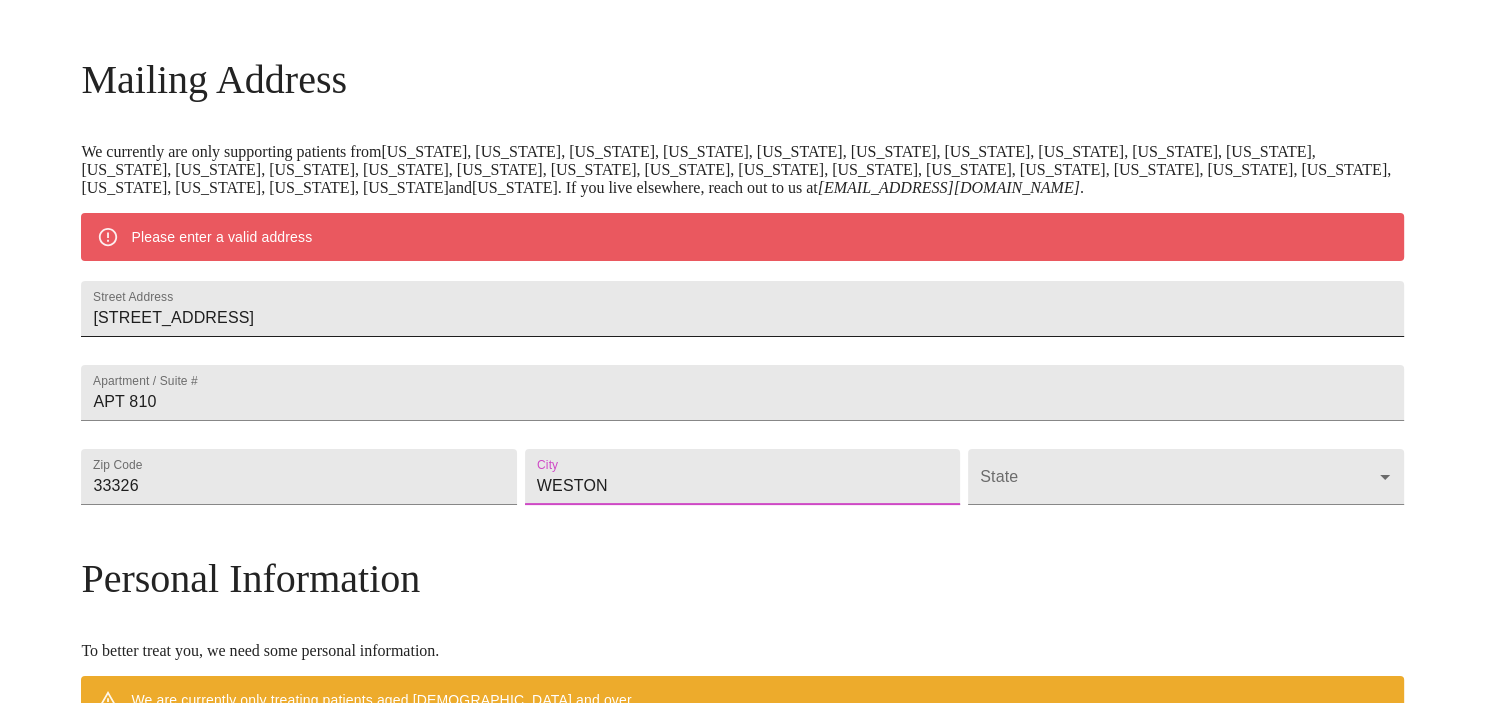 type on "WESTON" 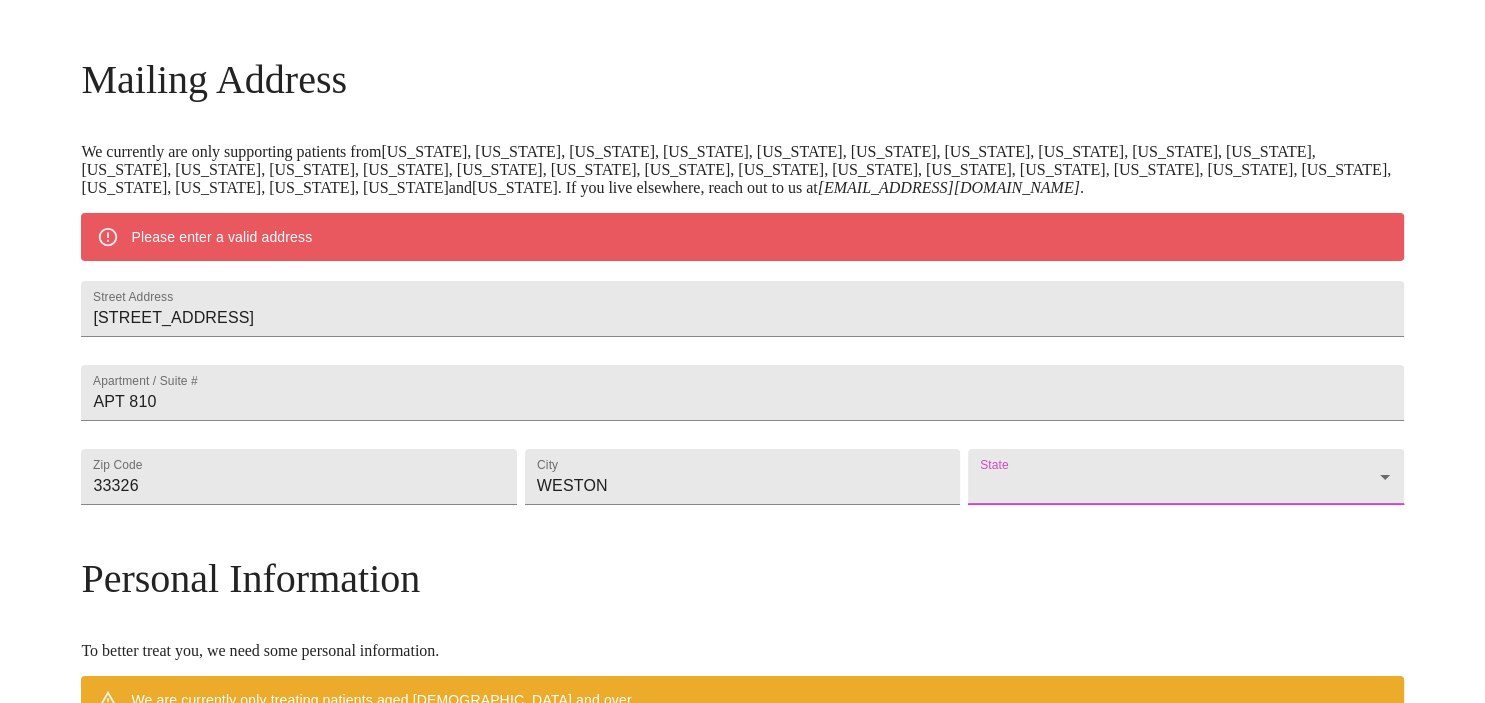 click on "MyMenopauseRx Welcome to MyMenopauseRx Since it's your first time here, you'll need to enter some medical and social information.  We'll guide you through it! Mailing Address We currently are only supporting patients from  [US_STATE], [US_STATE], [US_STATE], [US_STATE], [US_STATE], [US_STATE], [US_STATE], [US_STATE], [US_STATE], [US_STATE], [US_STATE], [US_STATE], [US_STATE], [US_STATE], [US_STATE], [US_STATE], [US_STATE], [US_STATE], [US_STATE], [US_STATE], [US_STATE], [US_STATE], [US_STATE], [US_STATE], [US_STATE], [US_STATE], [US_STATE], [US_STATE]  and  [US_STATE] . If you live elsewhere, reach out to us at  [EMAIL_ADDRESS][DOMAIN_NAME] . Please enter a valid address Street Address [STREET_ADDRESS][GEOGRAPHIC_DATA] 810 Zip Code [GEOGRAPHIC_DATA] ​ Personal Information To better treat you, we need some personal information. We are currently only treating patients aged [DEMOGRAPHIC_DATA] and over Date of birth [DEMOGRAPHIC_DATA] Sex [DEMOGRAPHIC_DATA] [DEMOGRAPHIC_DATA] Phone Number (   )    - Receive Text Message Notifications Terms of Service & Privacy Policy By  Continuing Terms of Service ." at bounding box center [742, 513] 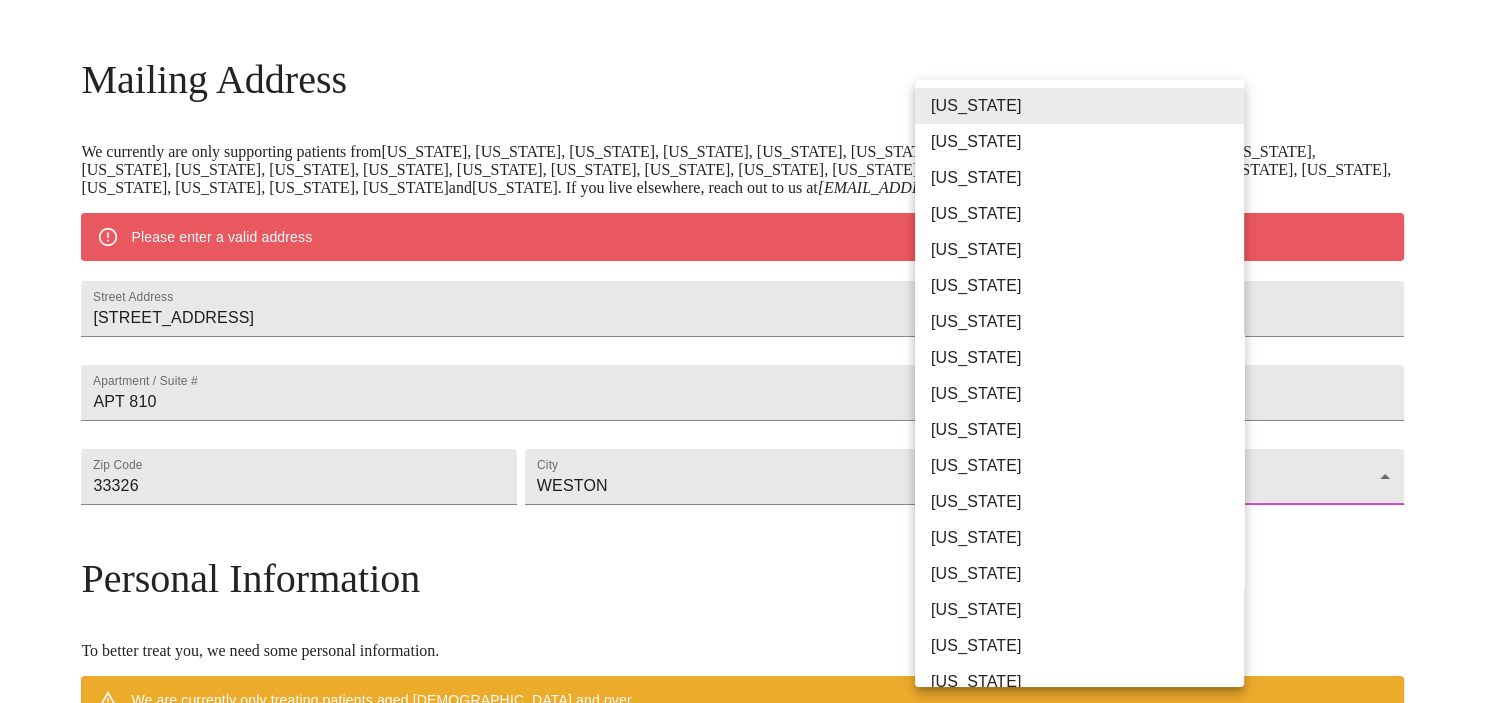 click on "[US_STATE]" at bounding box center [1079, 394] 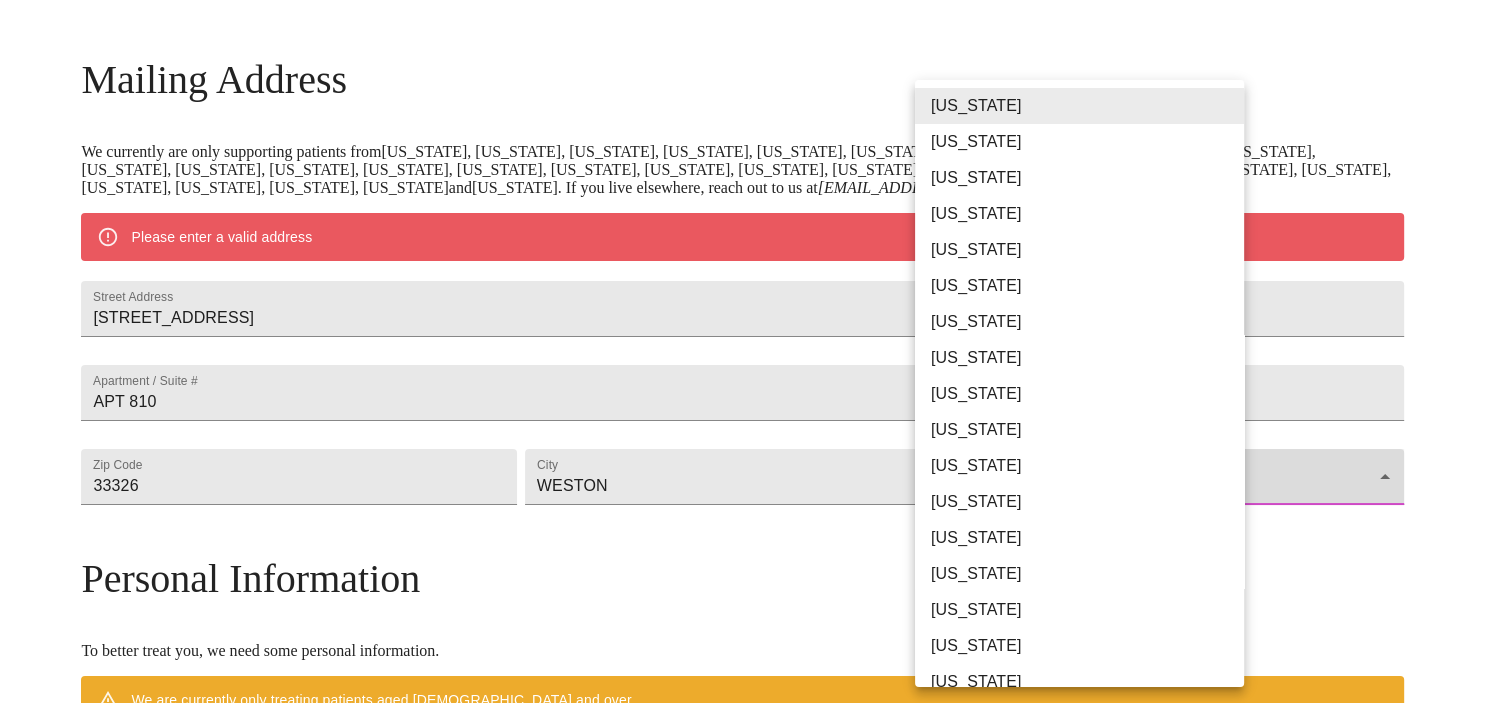 type on "[US_STATE]" 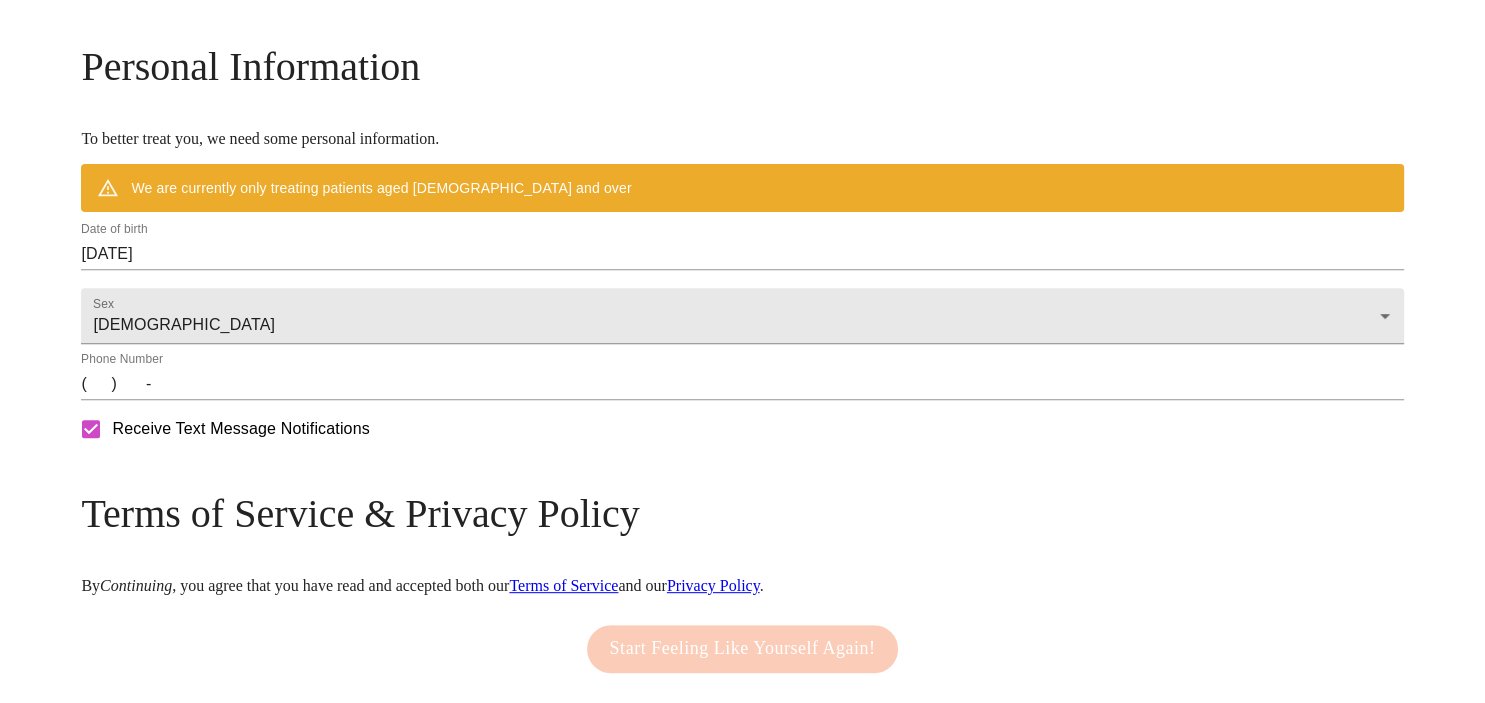 scroll, scrollTop: 732, scrollLeft: 0, axis: vertical 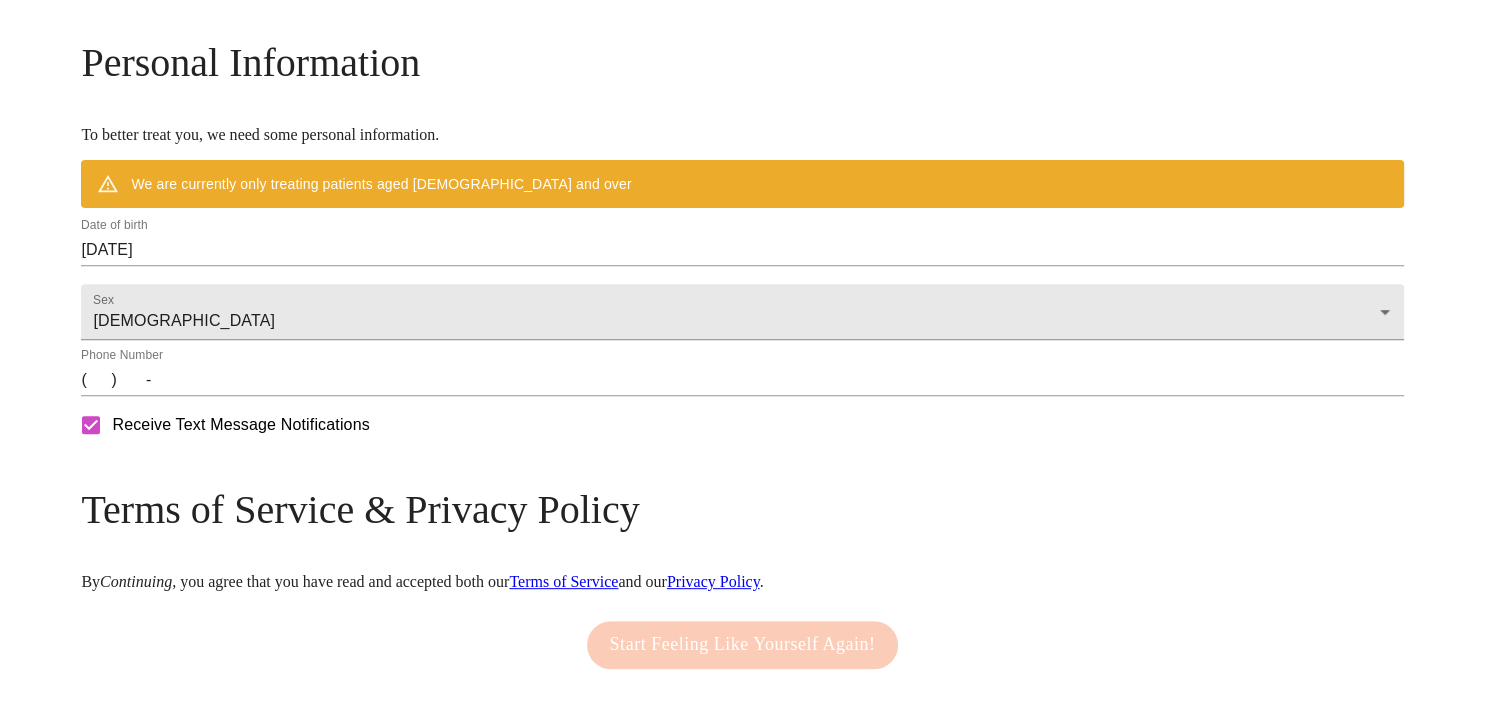 click on "[DATE]" at bounding box center [742, 250] 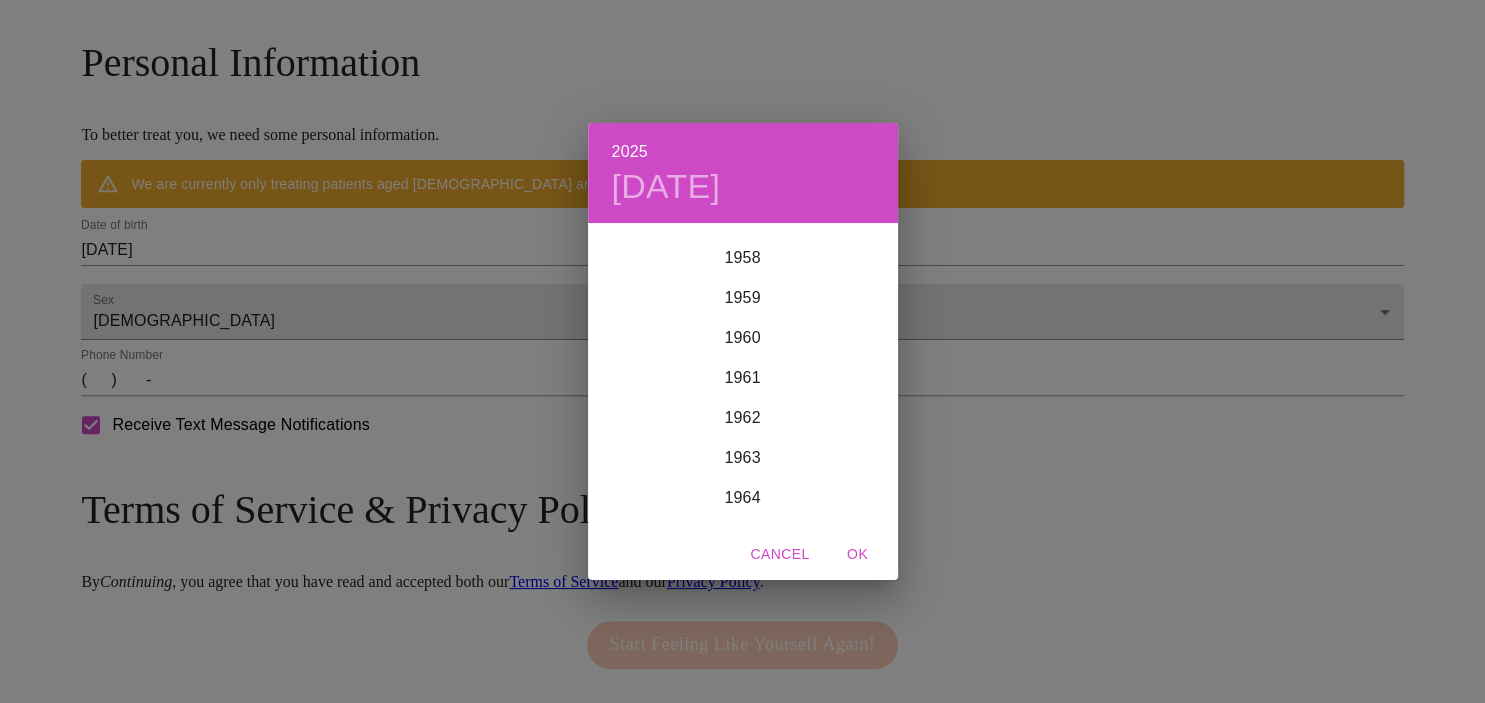 scroll, scrollTop: 2342, scrollLeft: 0, axis: vertical 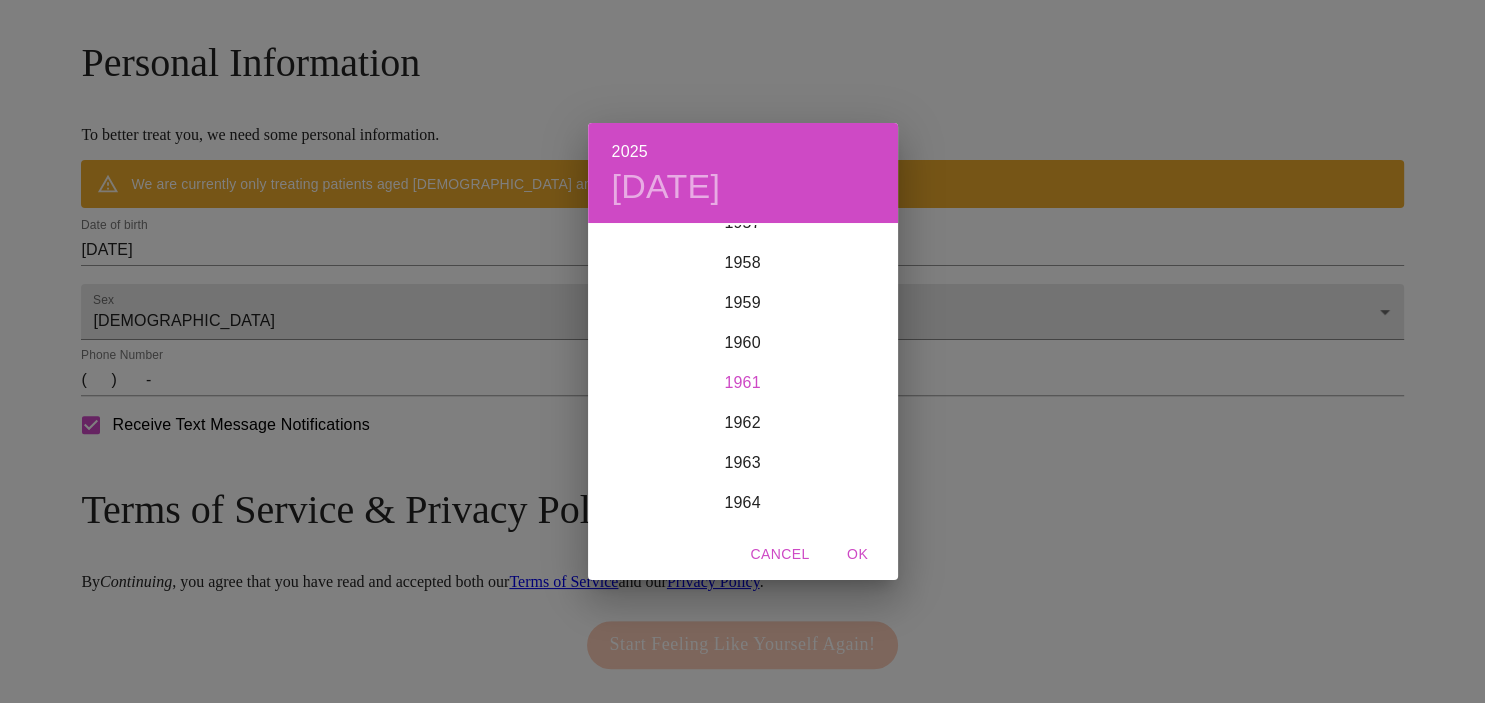 click on "1961" at bounding box center [743, 383] 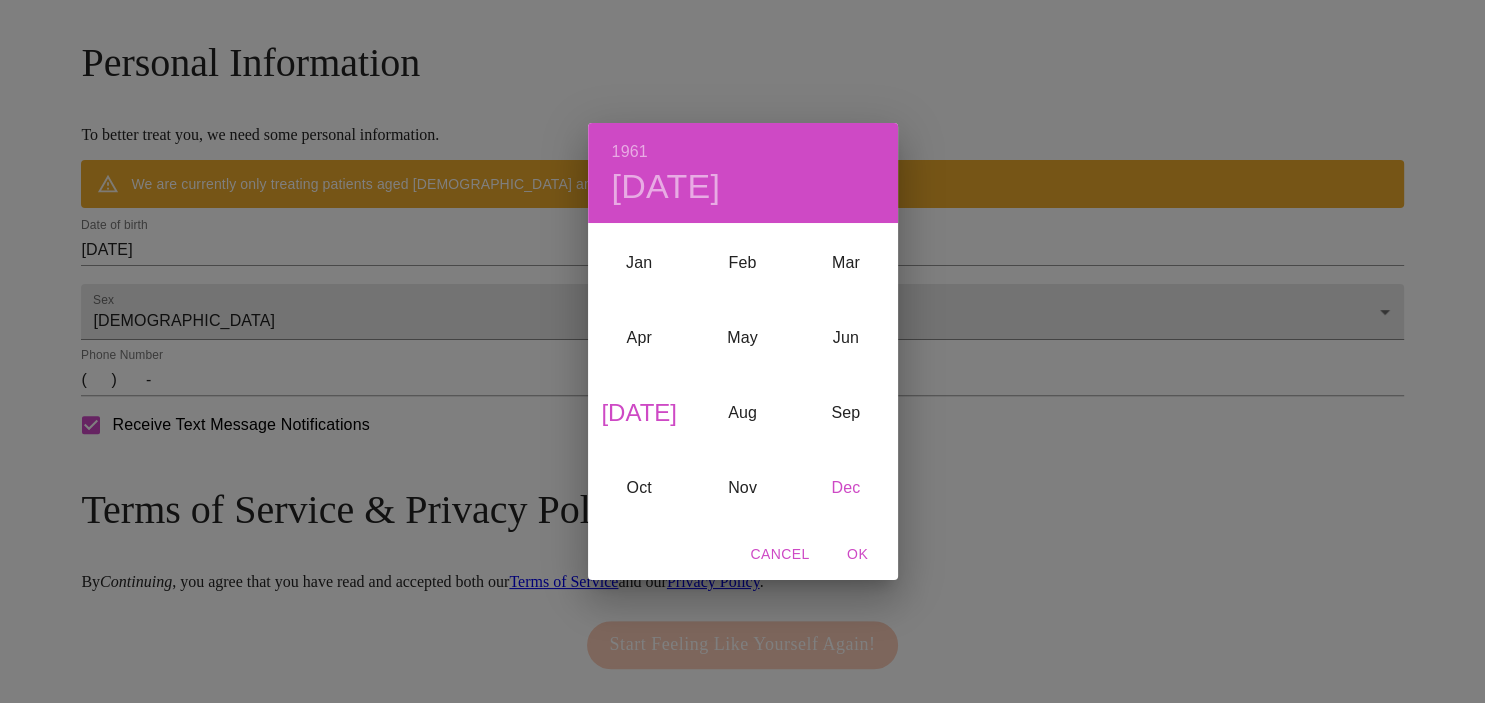 click on "Dec" at bounding box center [845, 487] 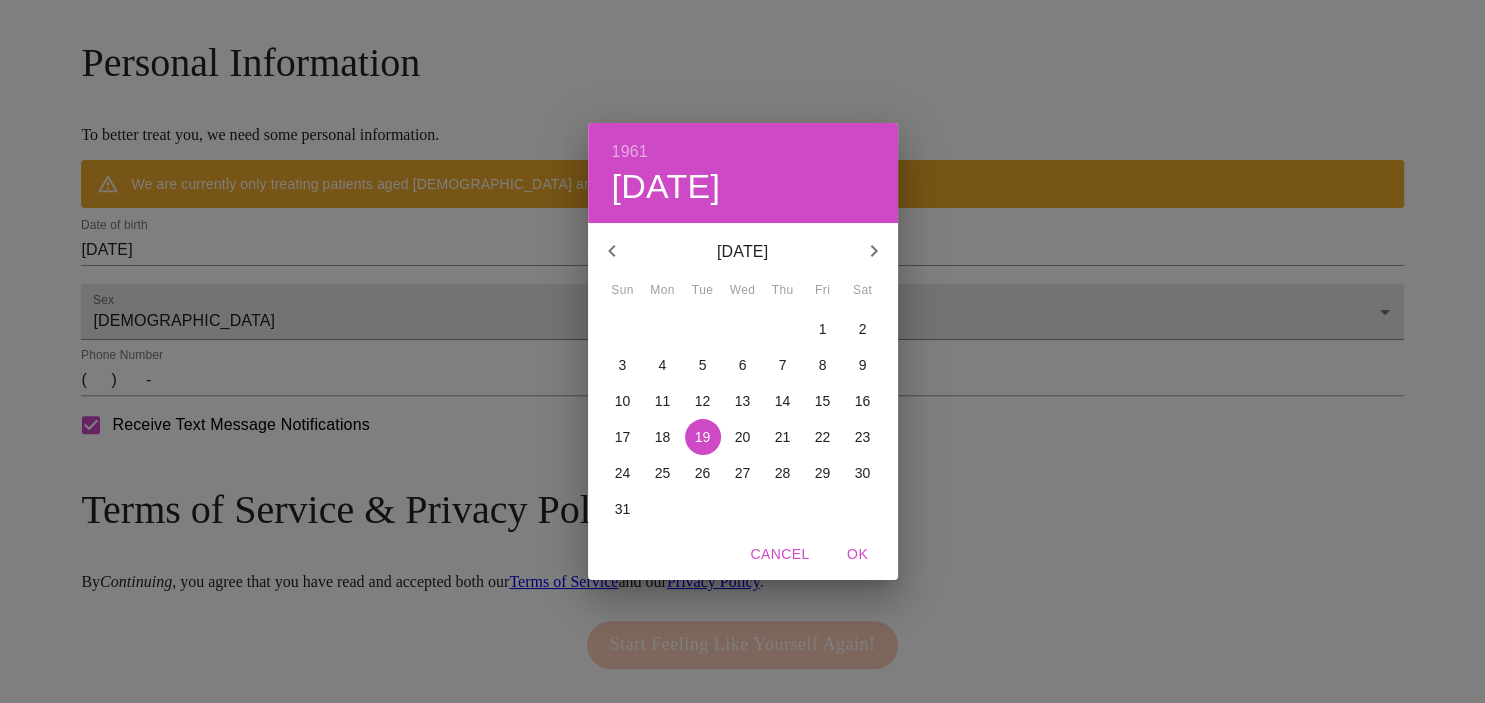 click on "4" at bounding box center [663, 365] 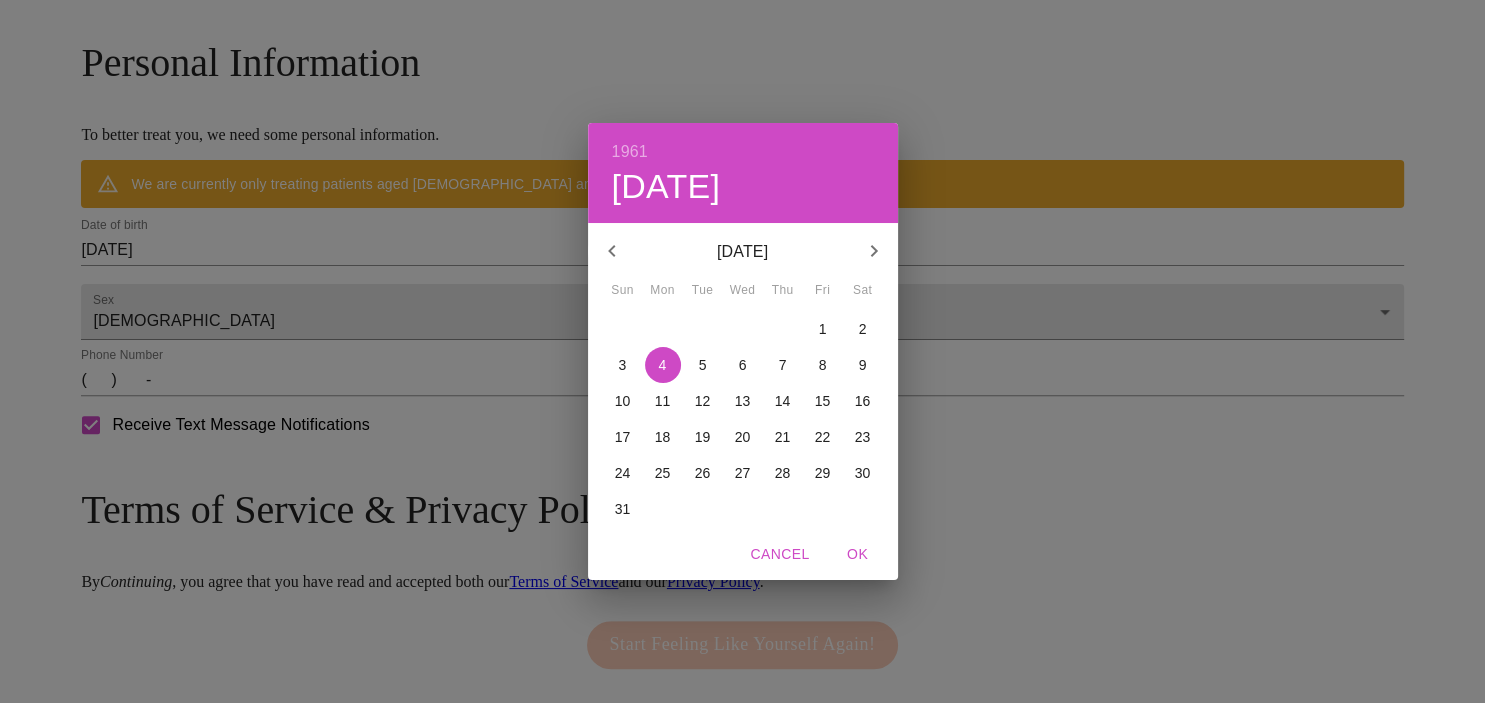 click on "OK" at bounding box center [858, 554] 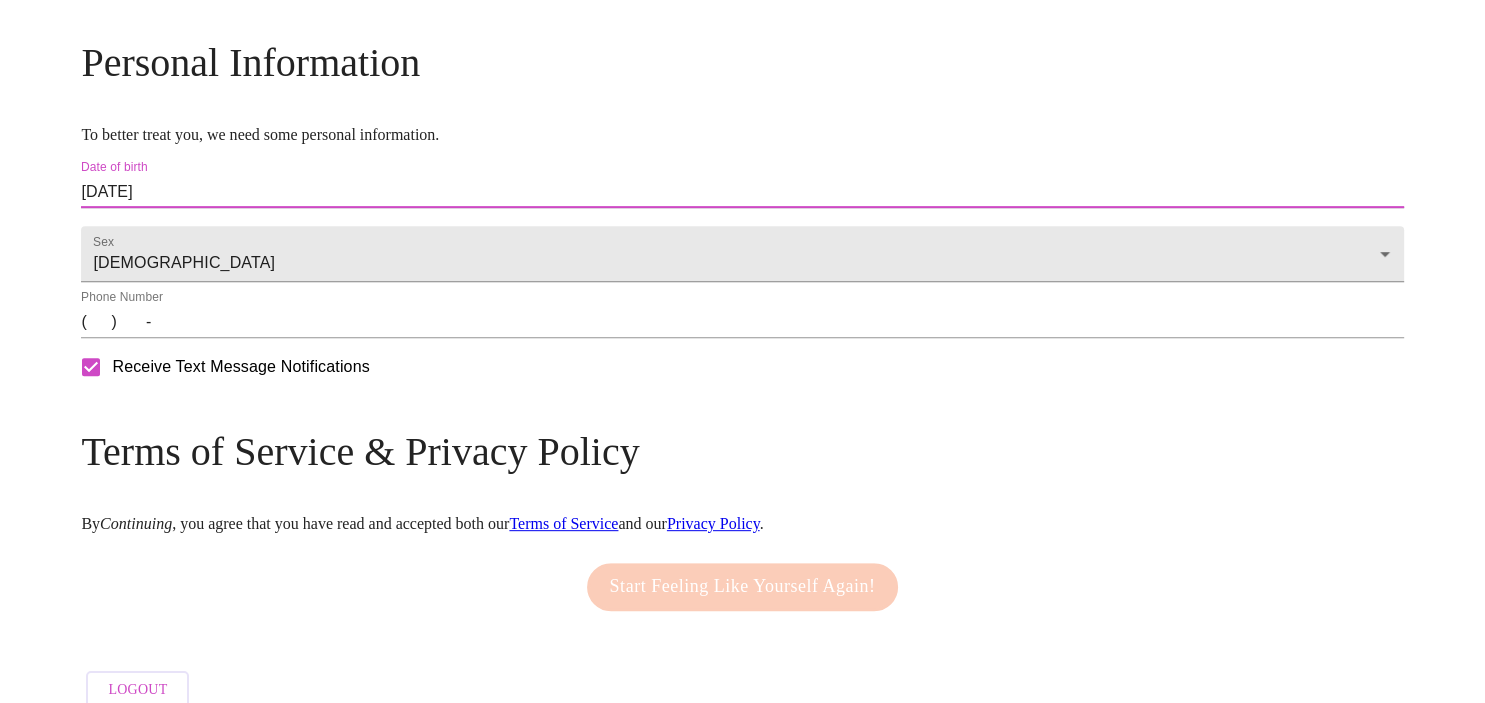 click on "(   )    -" at bounding box center (742, 322) 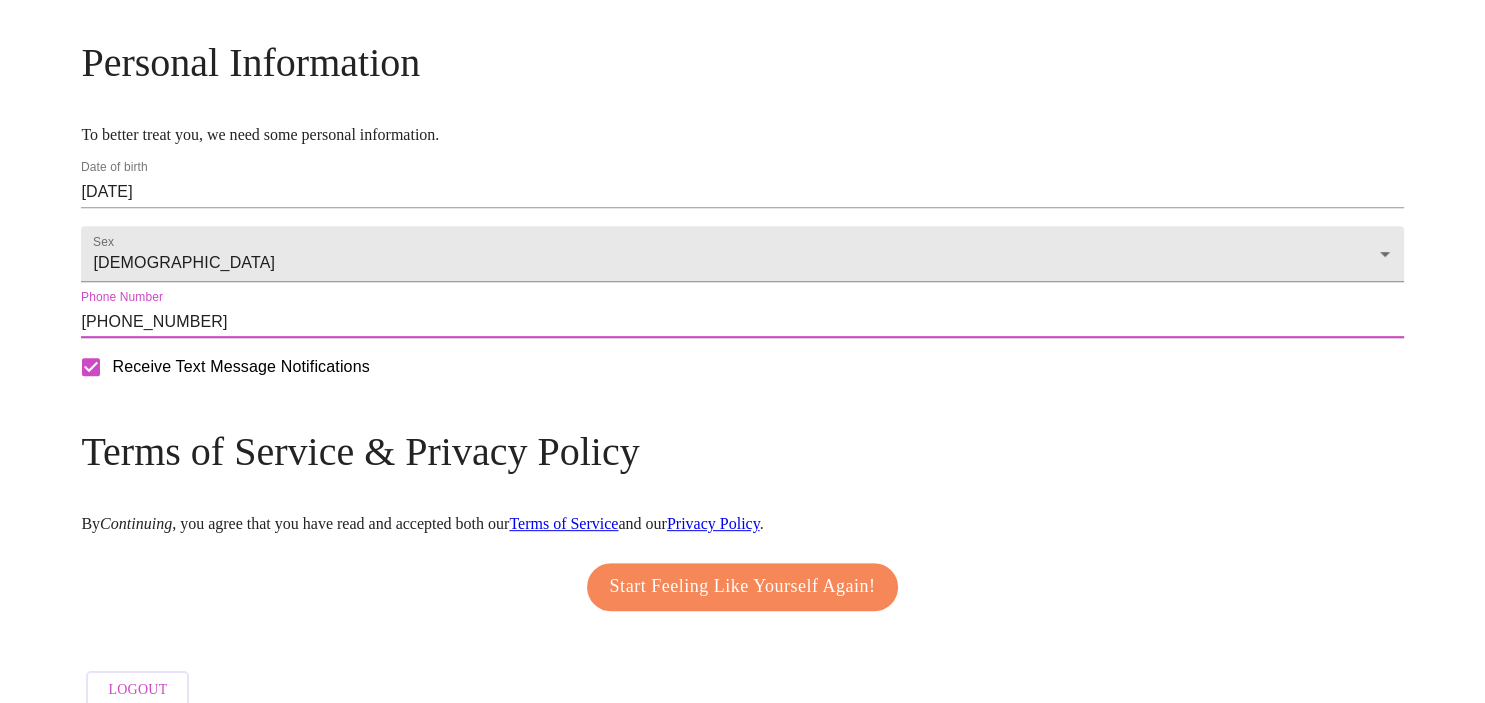 scroll, scrollTop: 811, scrollLeft: 0, axis: vertical 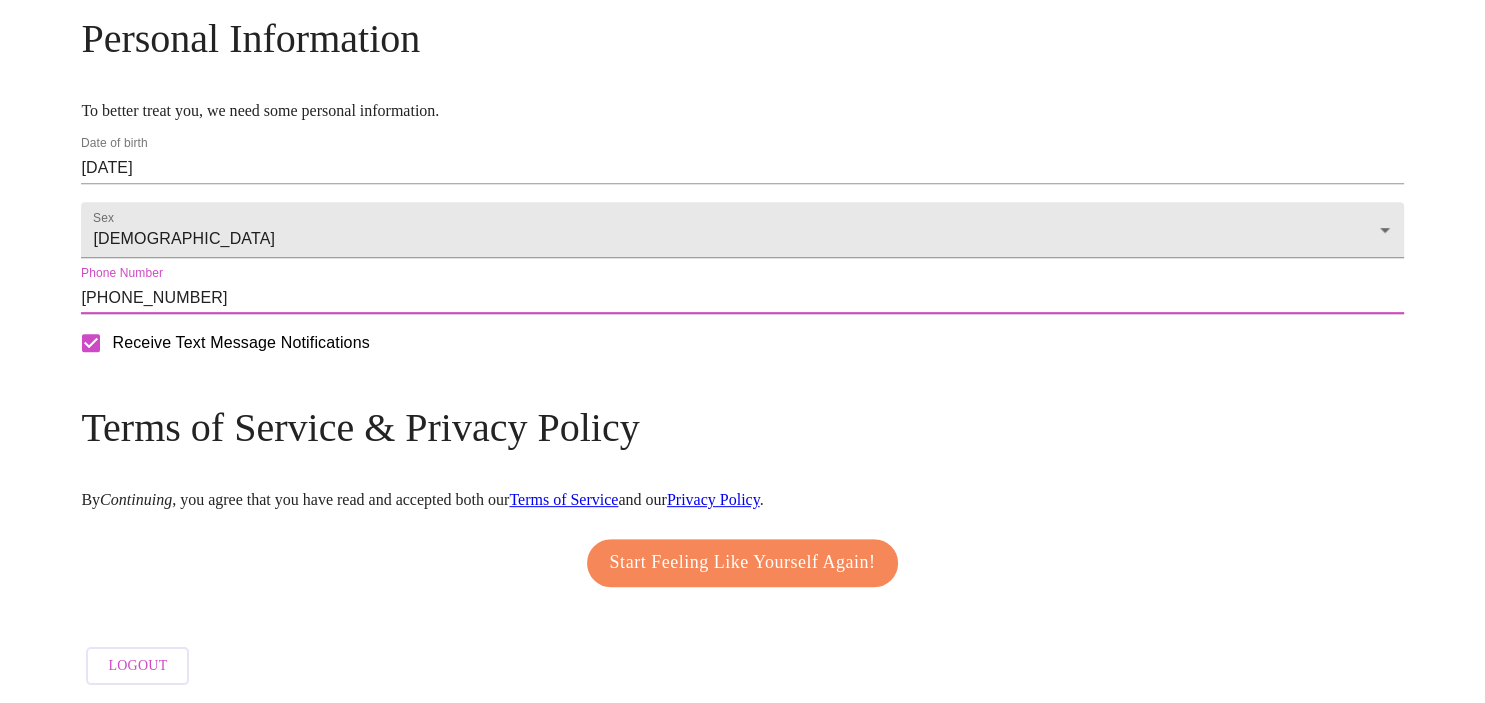 type on "[PHONE_NUMBER]" 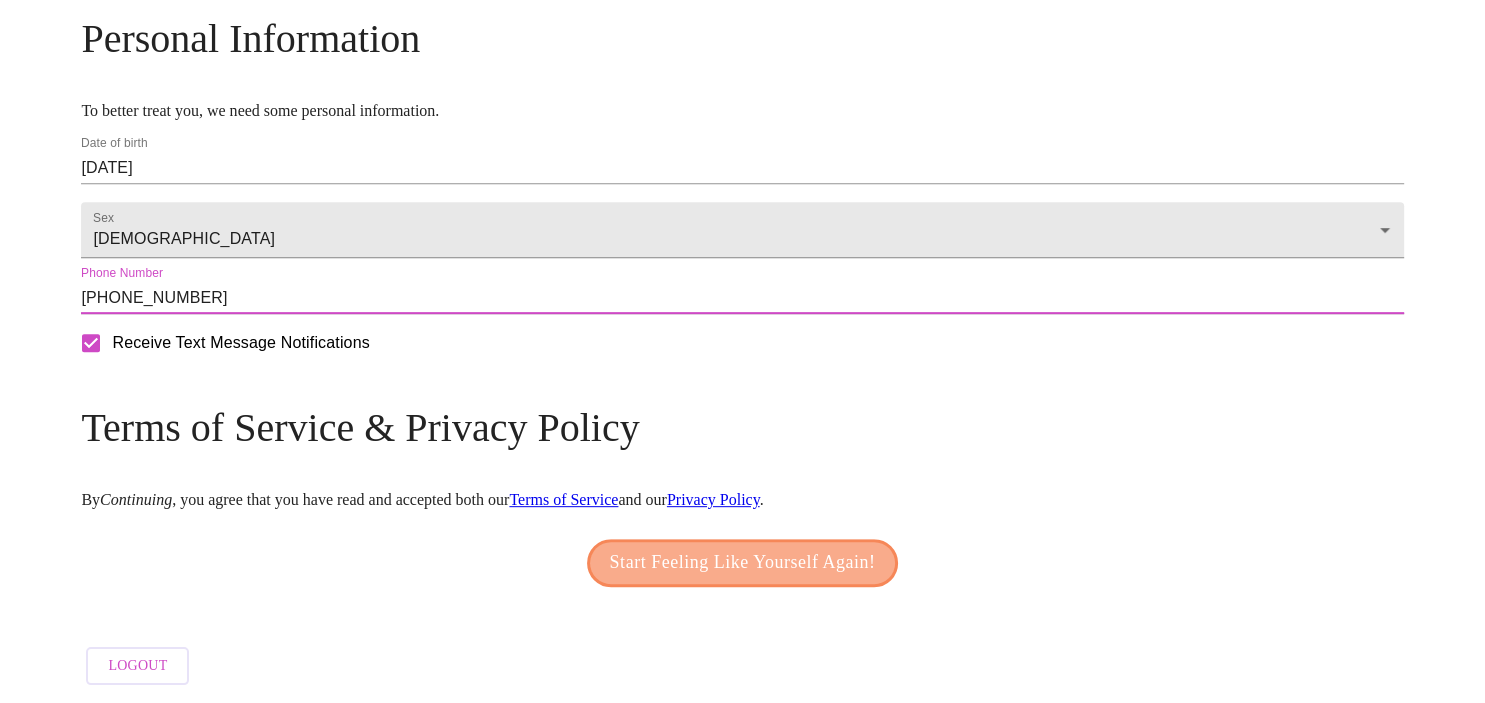 click on "Start Feeling Like Yourself Again!" at bounding box center [743, 563] 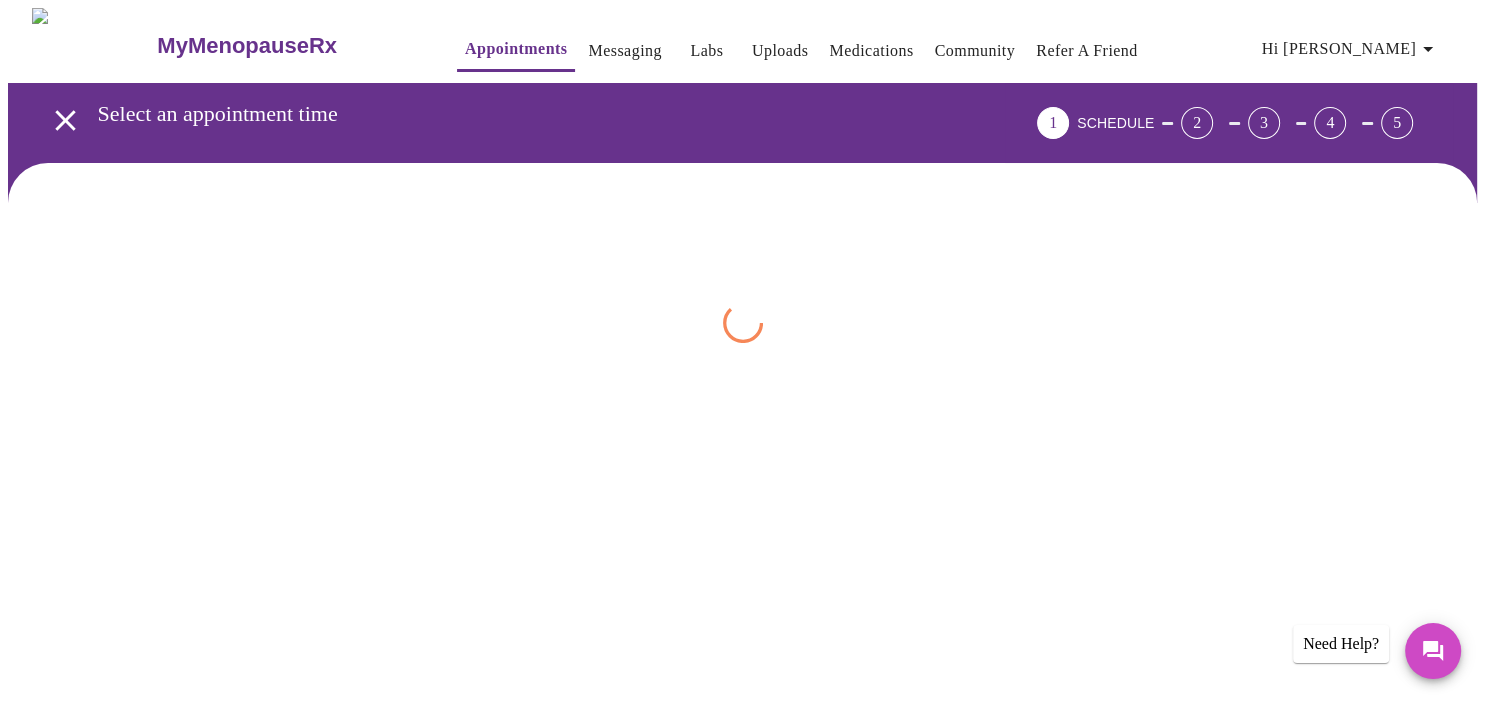 scroll, scrollTop: 0, scrollLeft: 0, axis: both 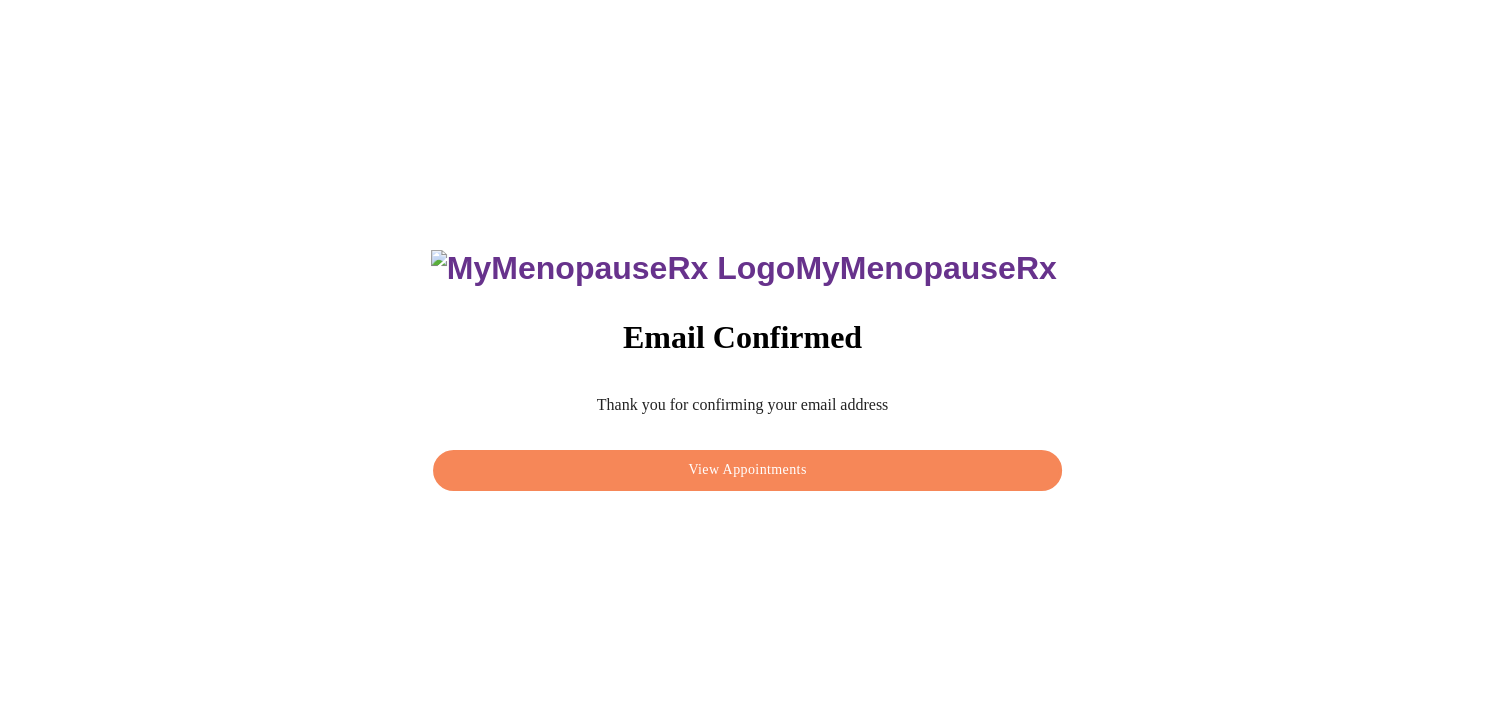 click on "View Appointments" at bounding box center [747, 470] 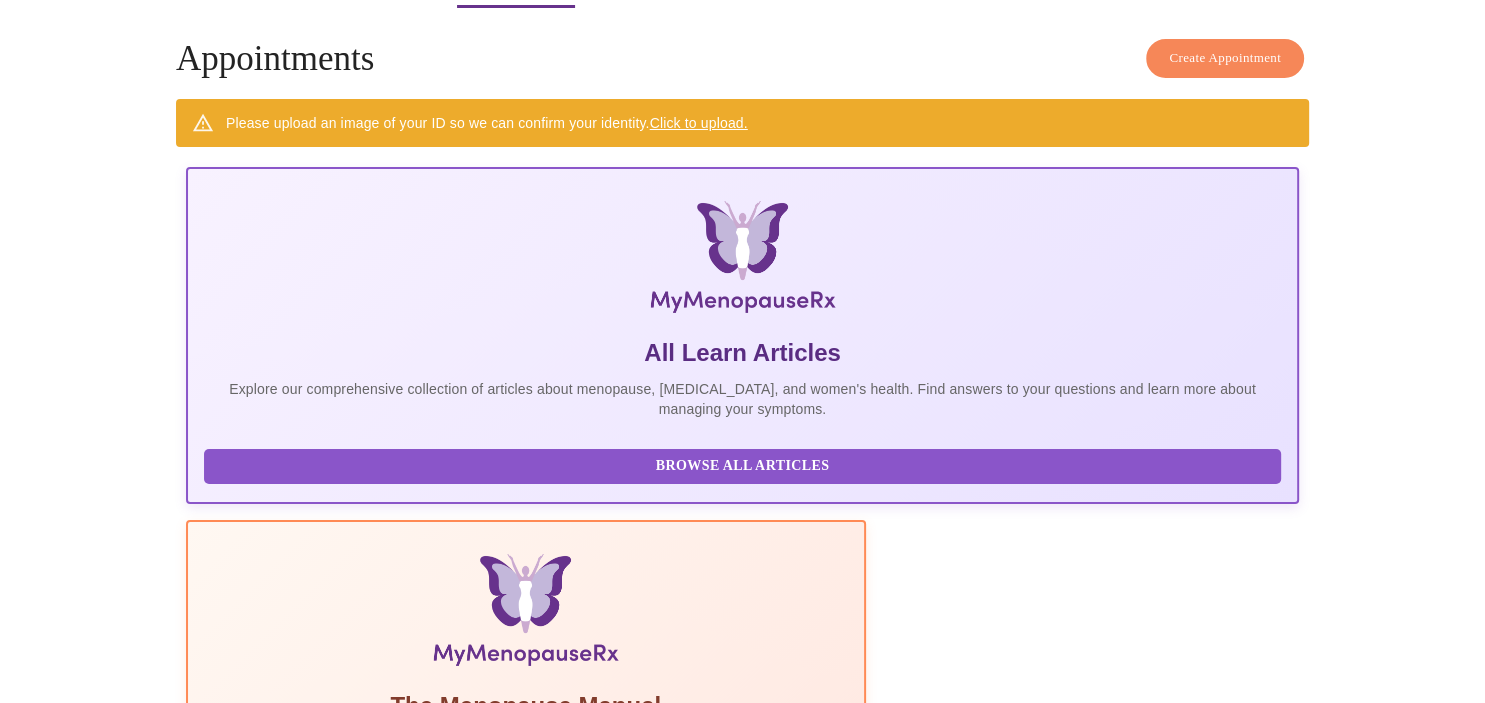 scroll, scrollTop: 106, scrollLeft: 0, axis: vertical 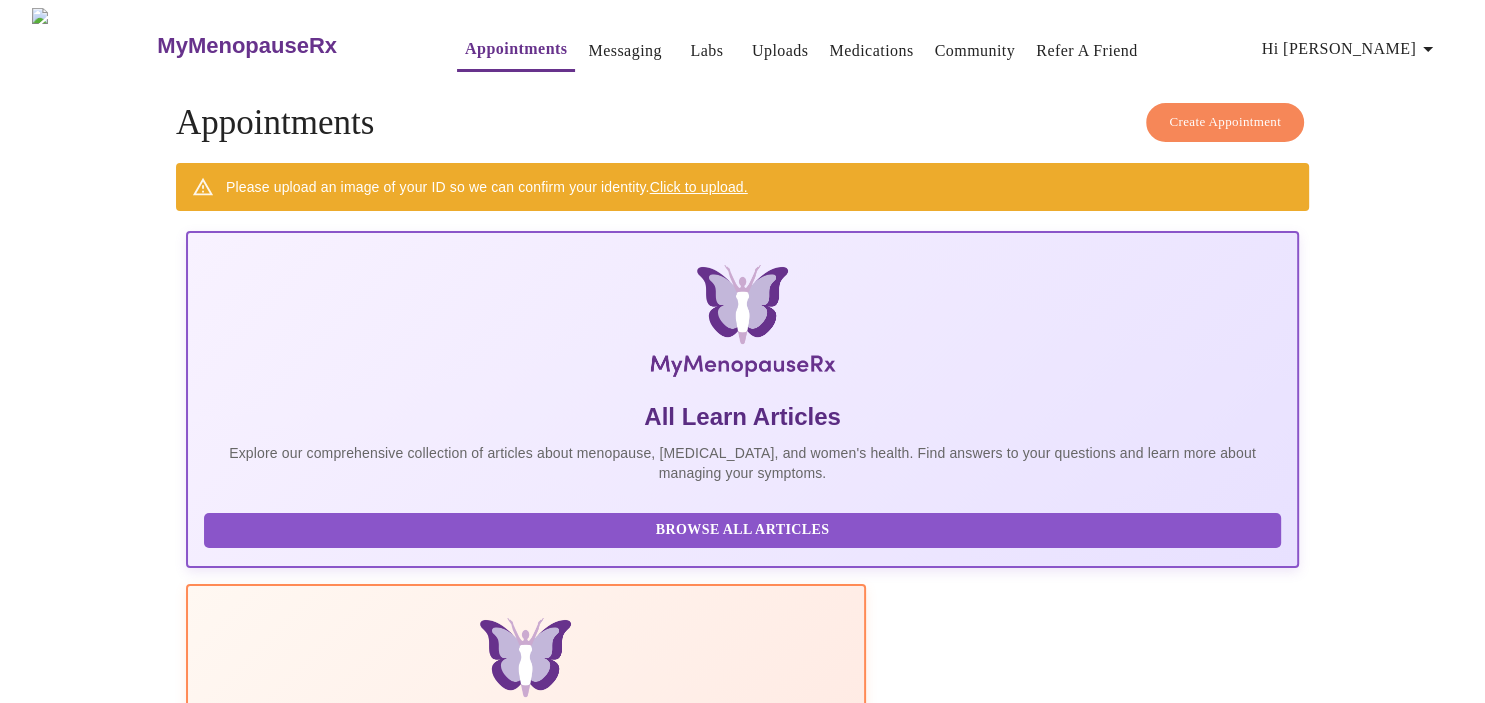 click on "Create Appointment" at bounding box center (1225, 122) 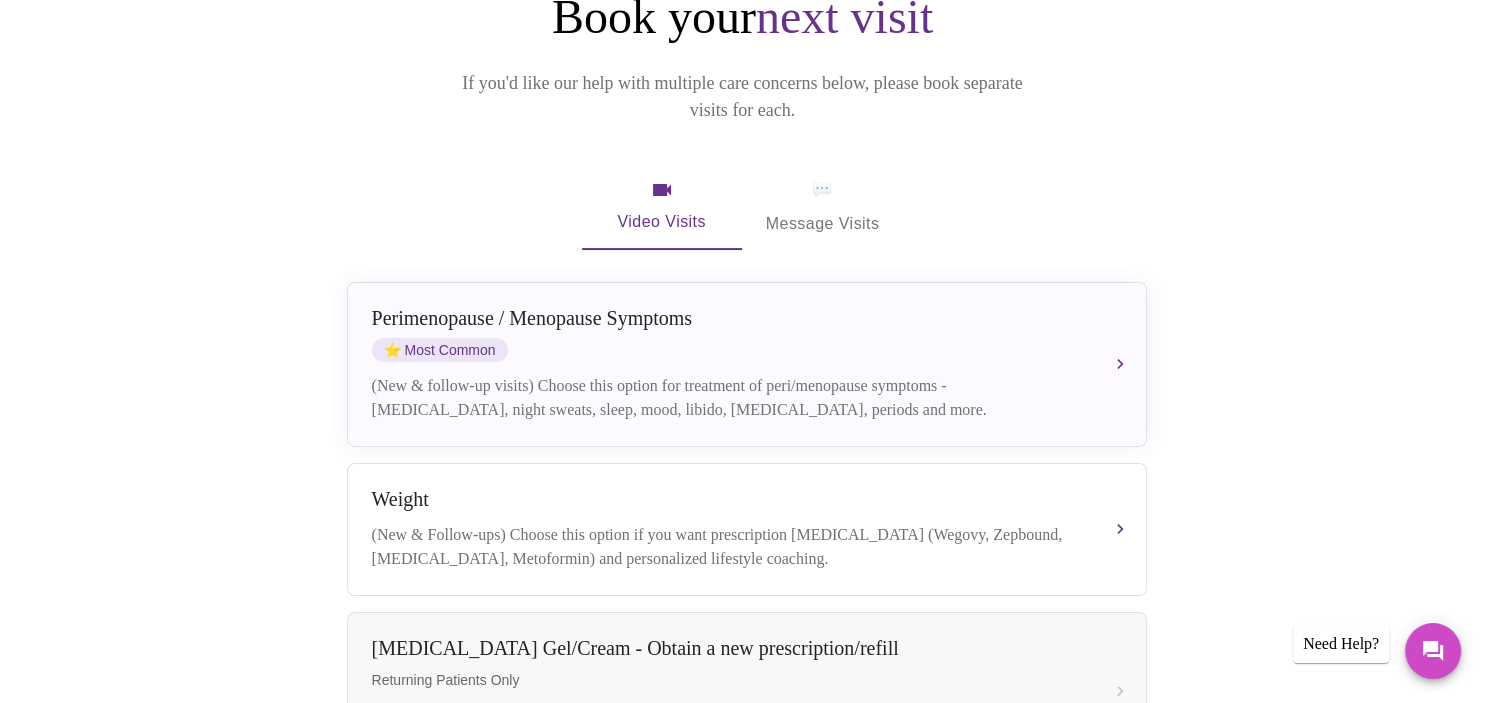 scroll, scrollTop: 245, scrollLeft: 0, axis: vertical 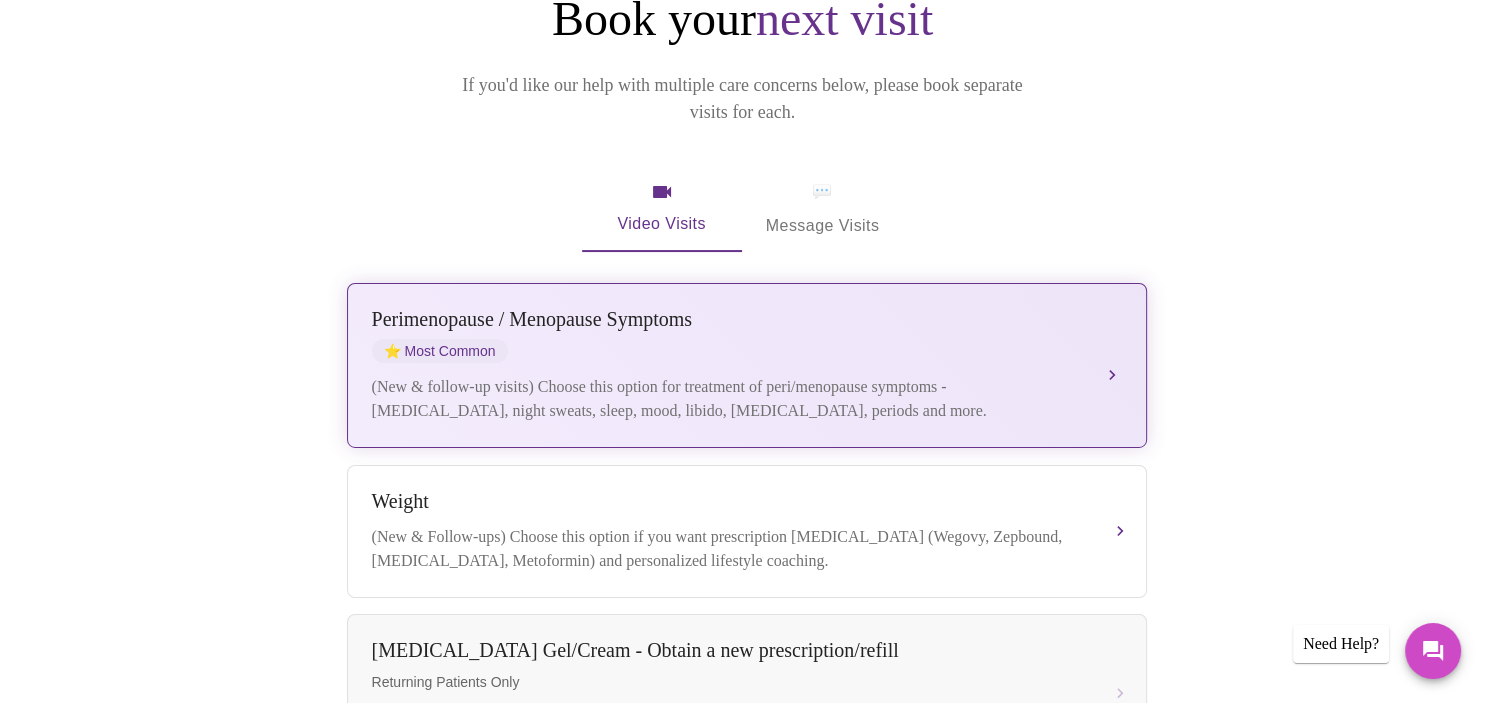click on "Perimenopause / Menopause Symptoms  ⭐  Most Common (New & follow-up visits) Choose this option for treatment of peri/menopause symptoms - hot flashes, night sweats, sleep, mood, libido, vaginal dryness, periods and more." at bounding box center (747, 365) 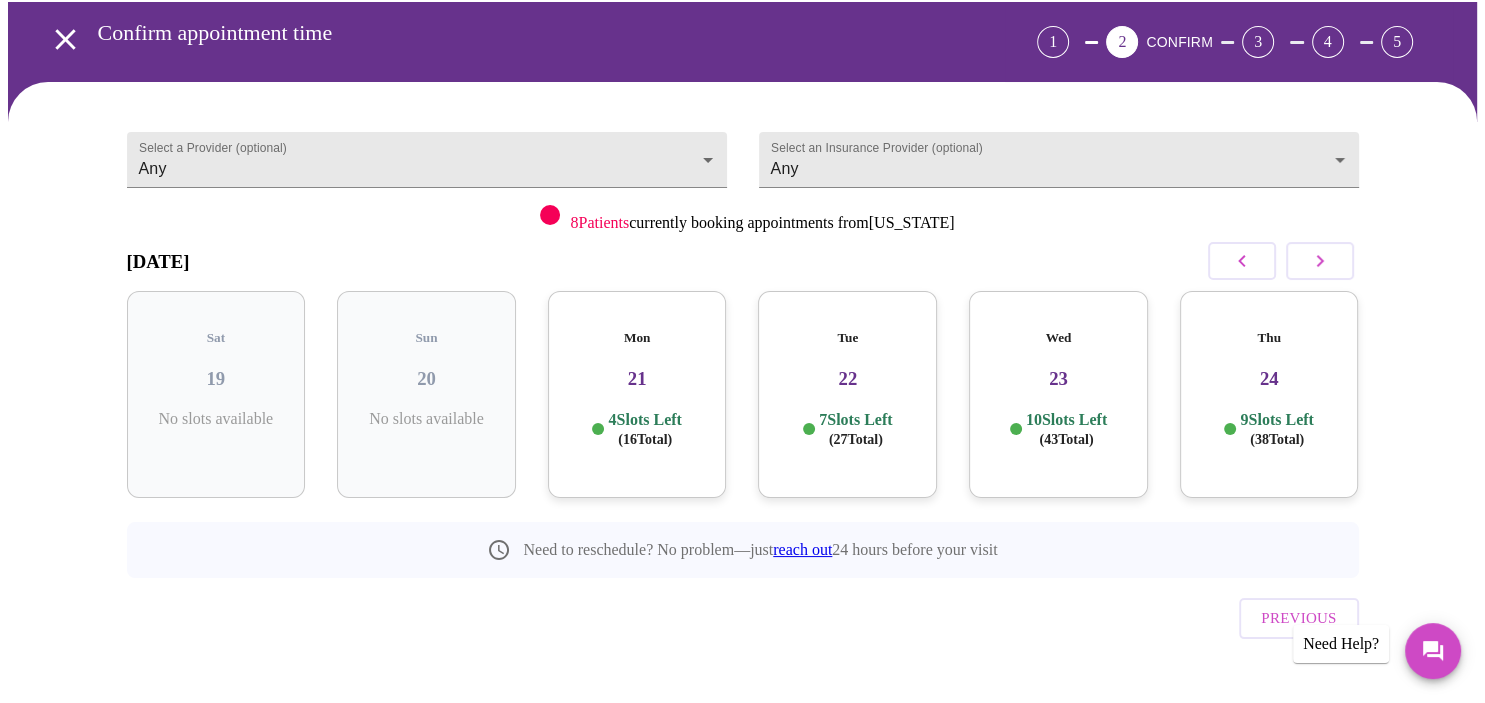 click on "21" at bounding box center [637, 379] 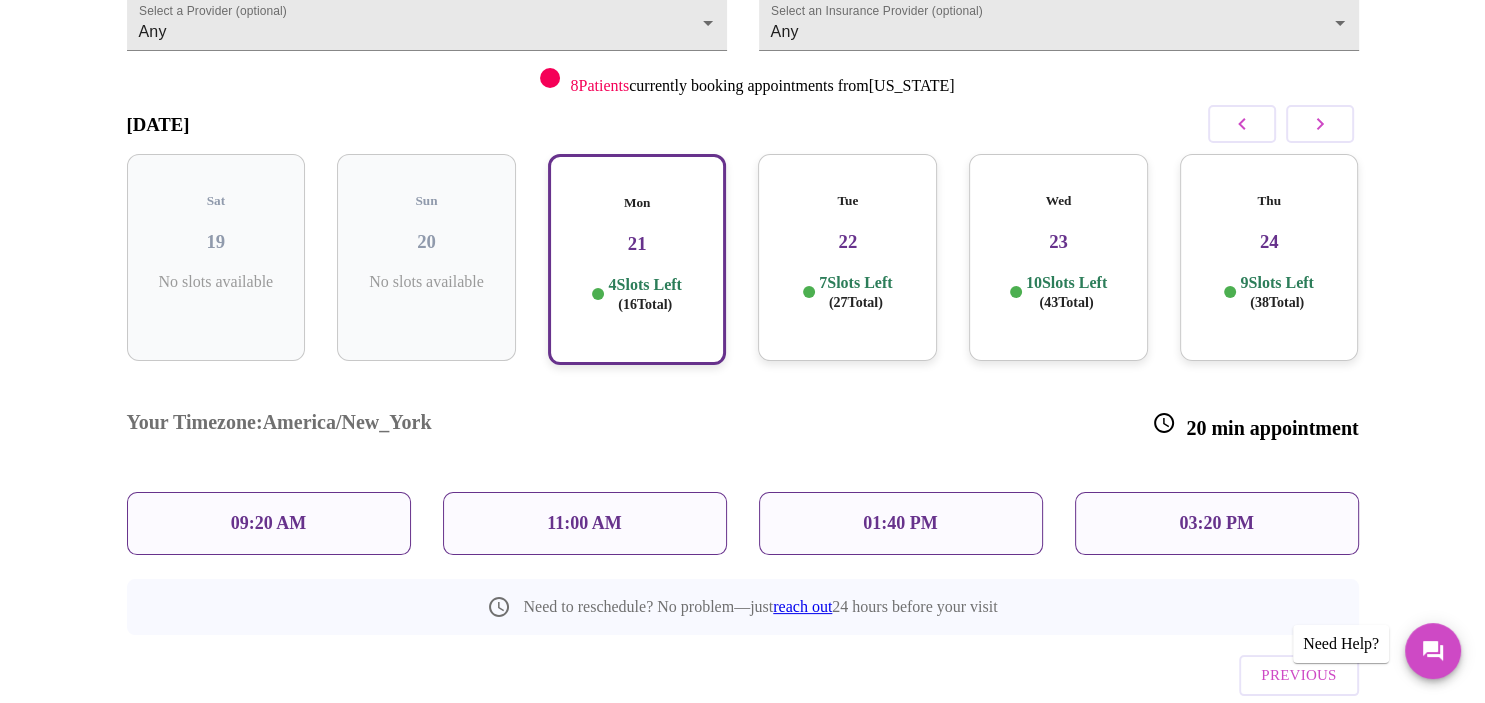 scroll, scrollTop: 243, scrollLeft: 0, axis: vertical 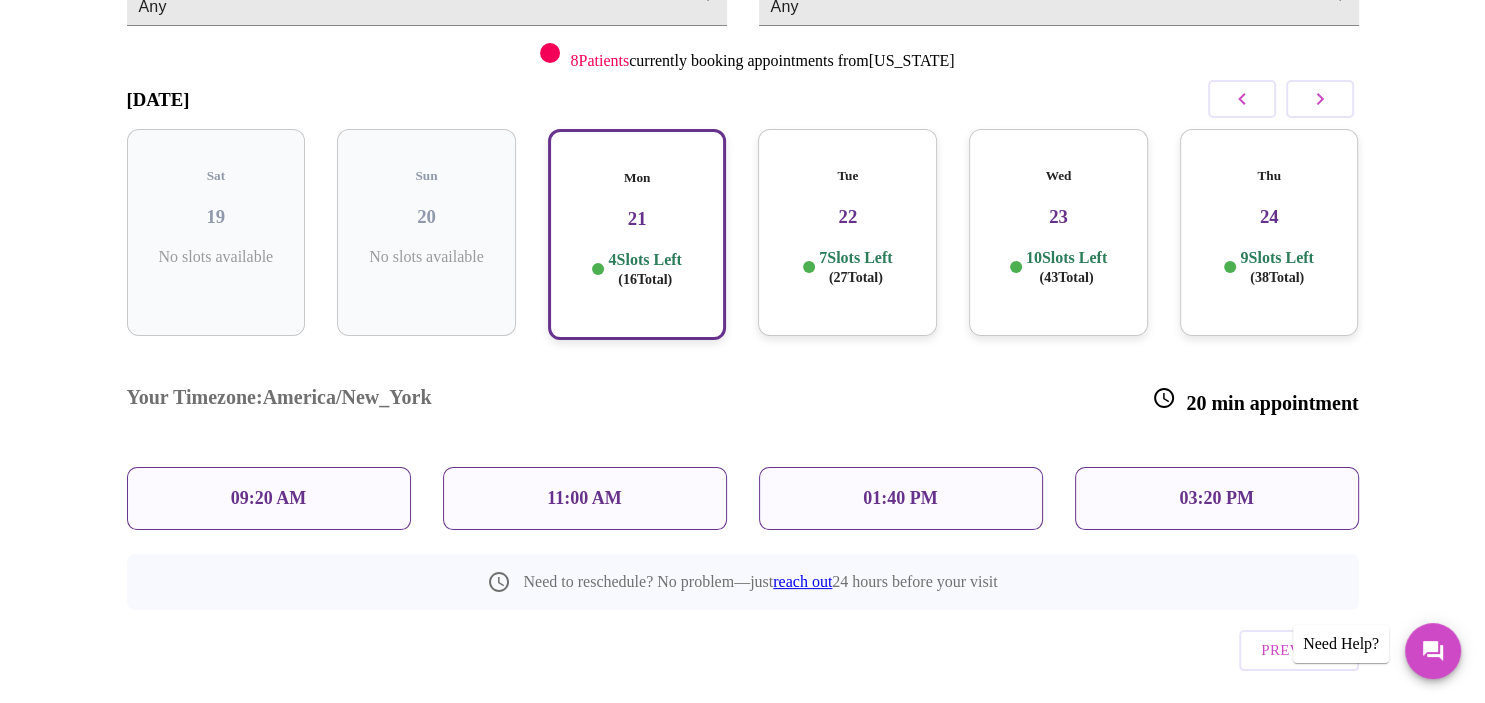 click on "11:00 AM" at bounding box center [584, 498] 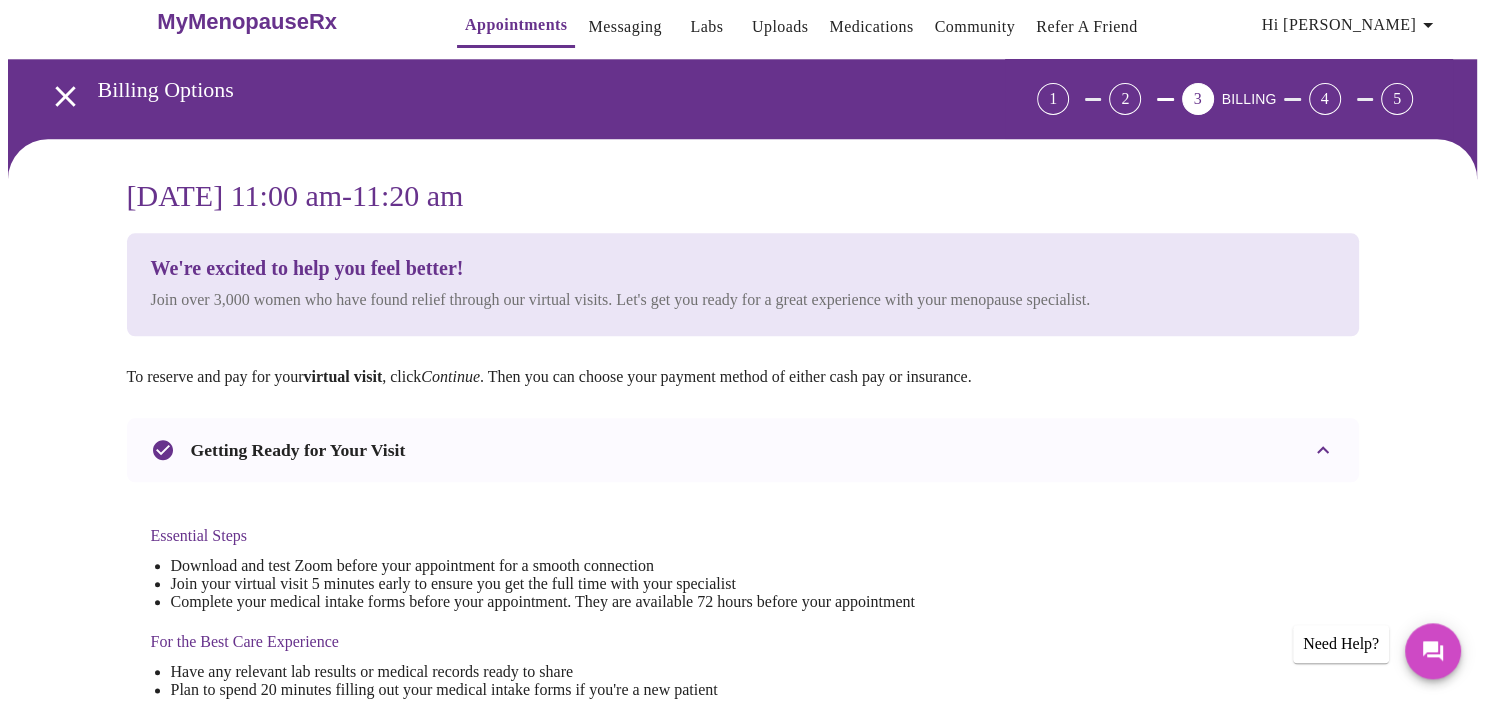 scroll, scrollTop: 24, scrollLeft: 0, axis: vertical 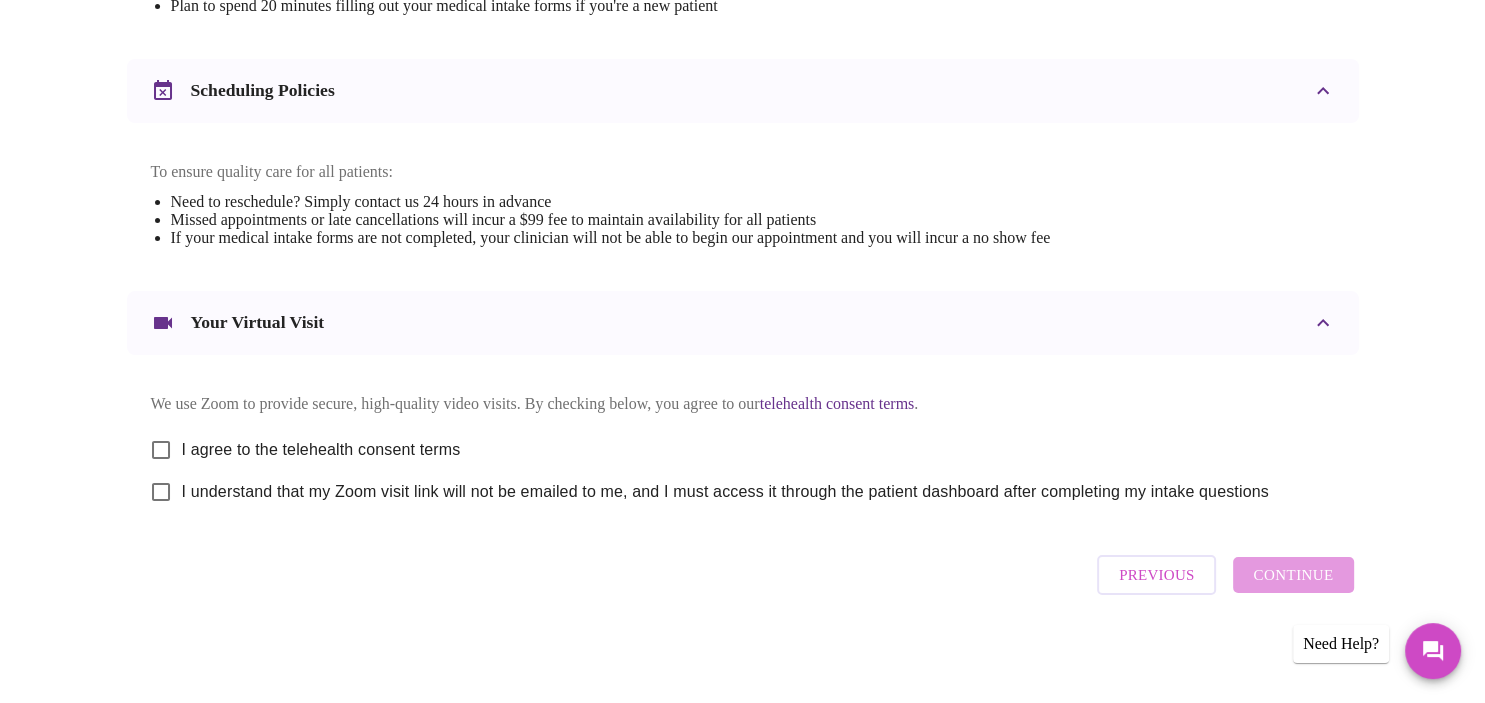 click on "I agree to the telehealth consent terms" at bounding box center [161, 450] 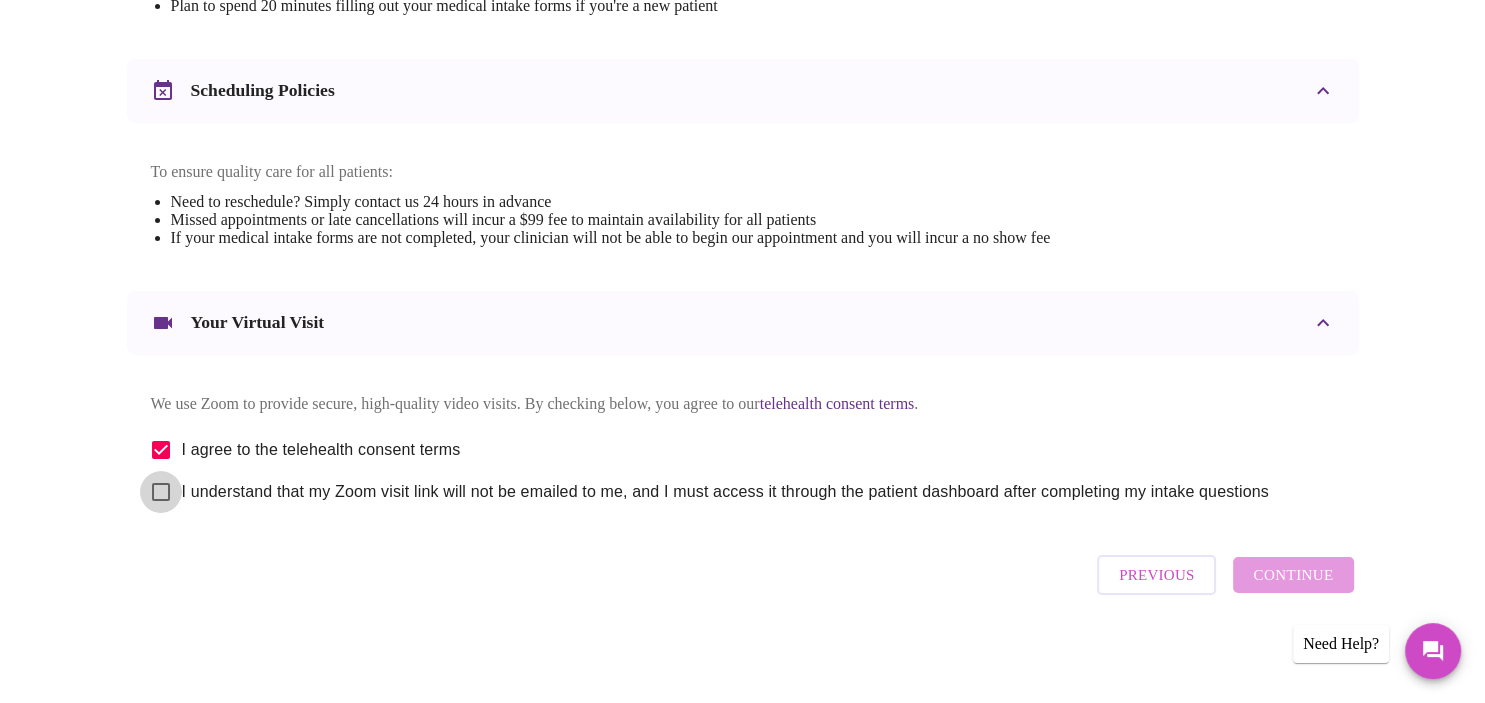 click on "I understand that my Zoom visit link will not be emailed to me, and I must access it through the patient dashboard after completing my intake questions" at bounding box center [161, 492] 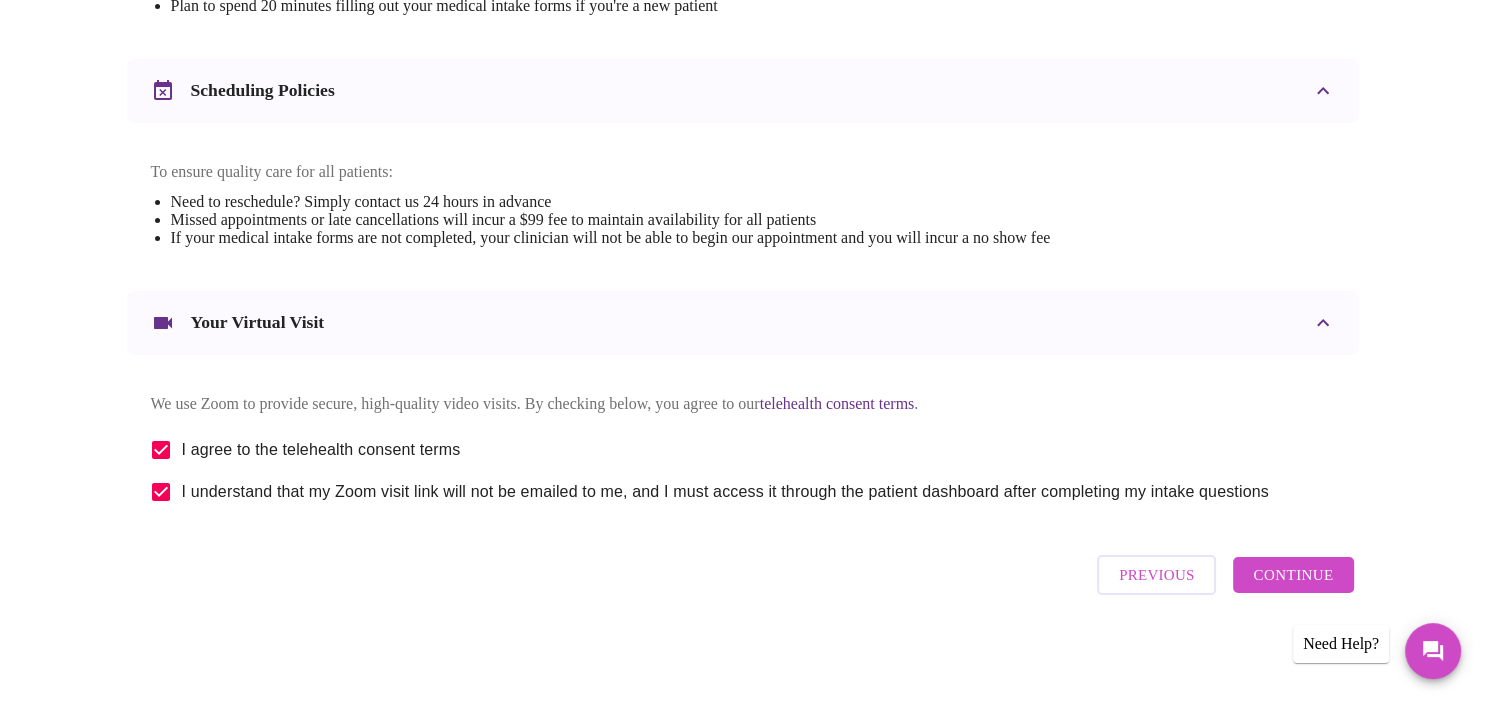 click on "Continue" at bounding box center [1293, 575] 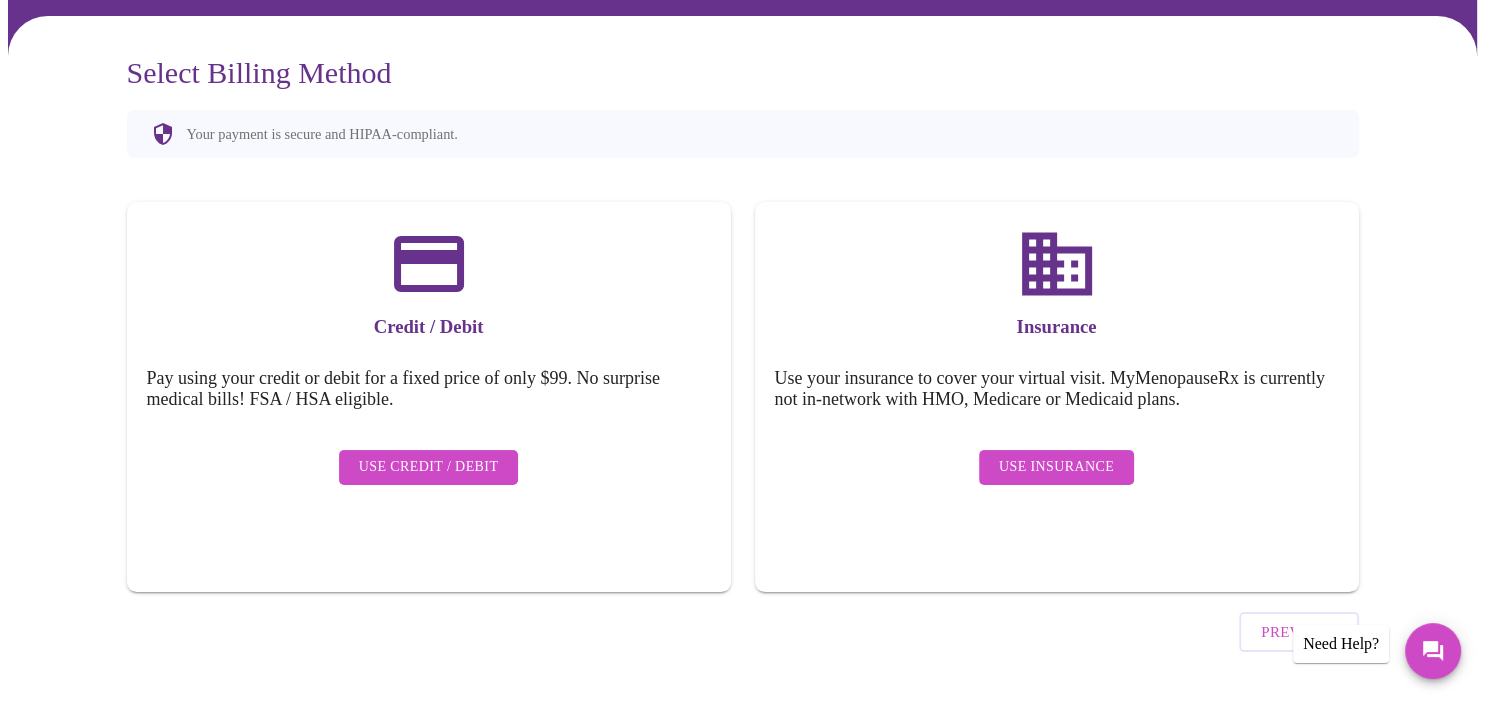 click on "Use Credit / Debit" at bounding box center (429, 467) 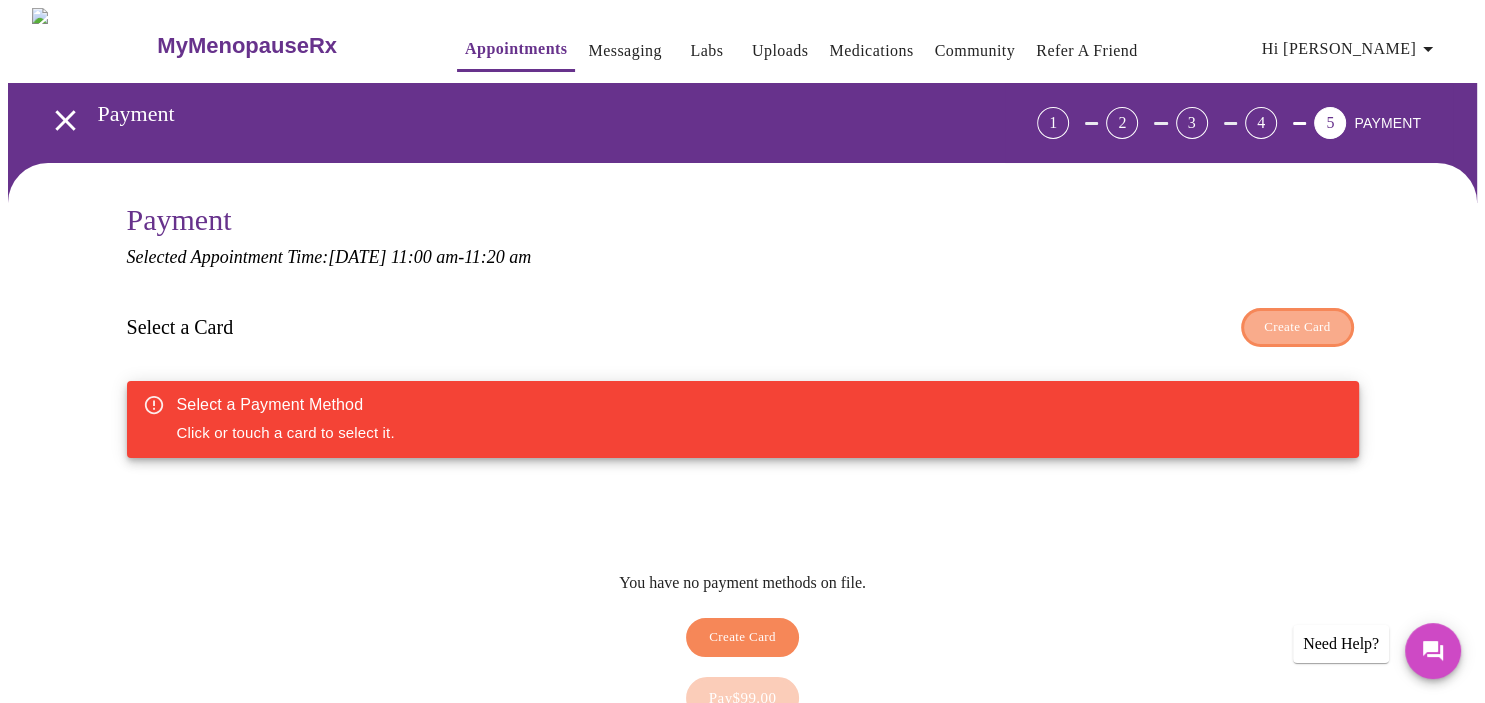 click on "Create Card" at bounding box center [1297, 327] 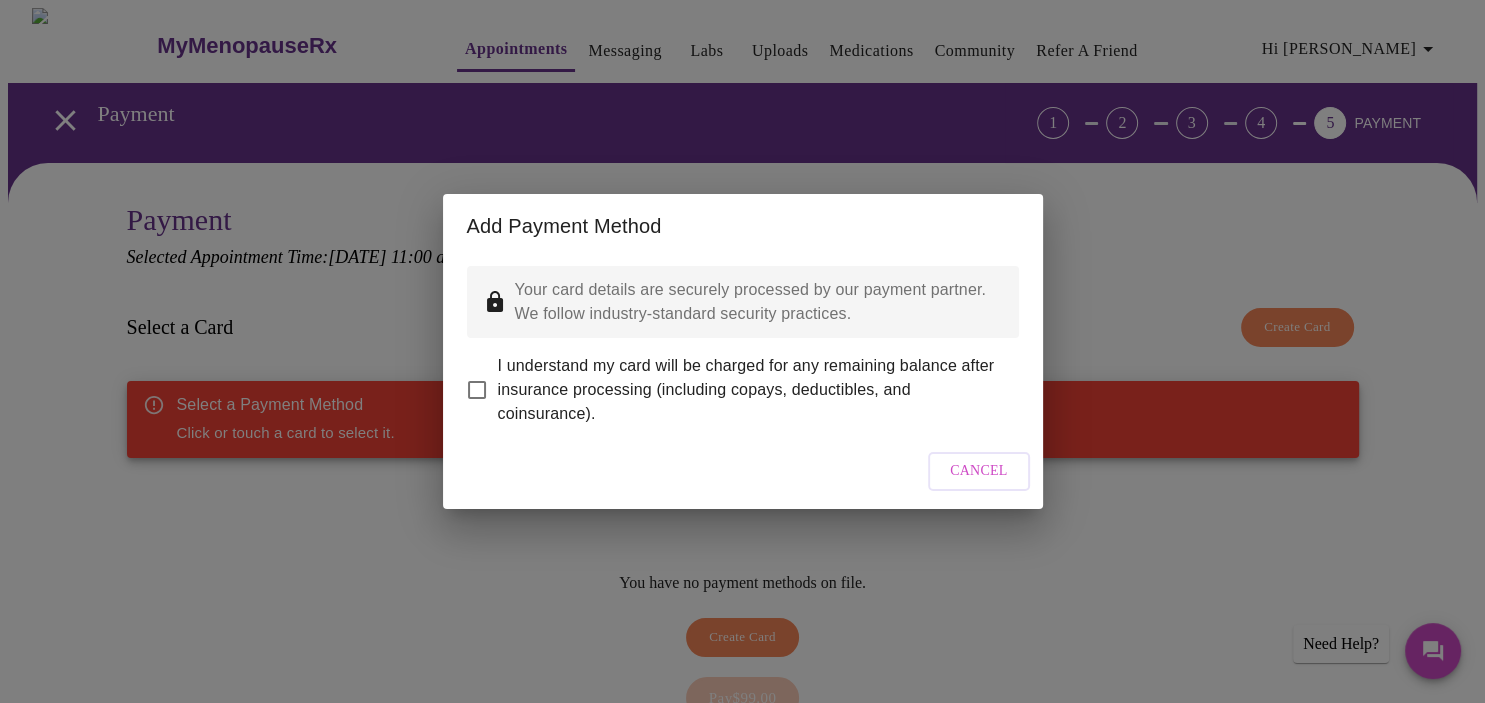 click on "I understand my card will be charged for any remaining balance after insurance processing (including copays, deductibles, and coinsurance)." at bounding box center (477, 390) 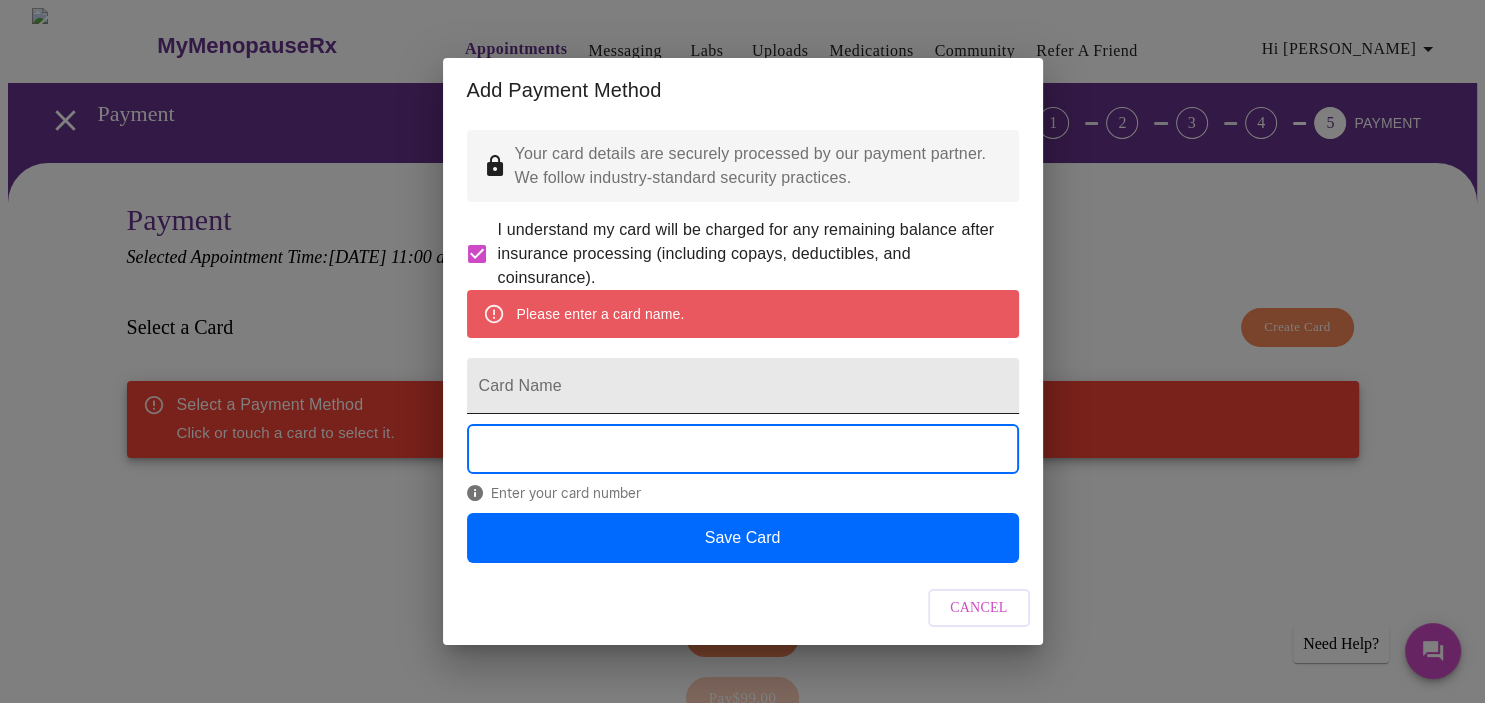 click on "Card Name" at bounding box center (743, 386) 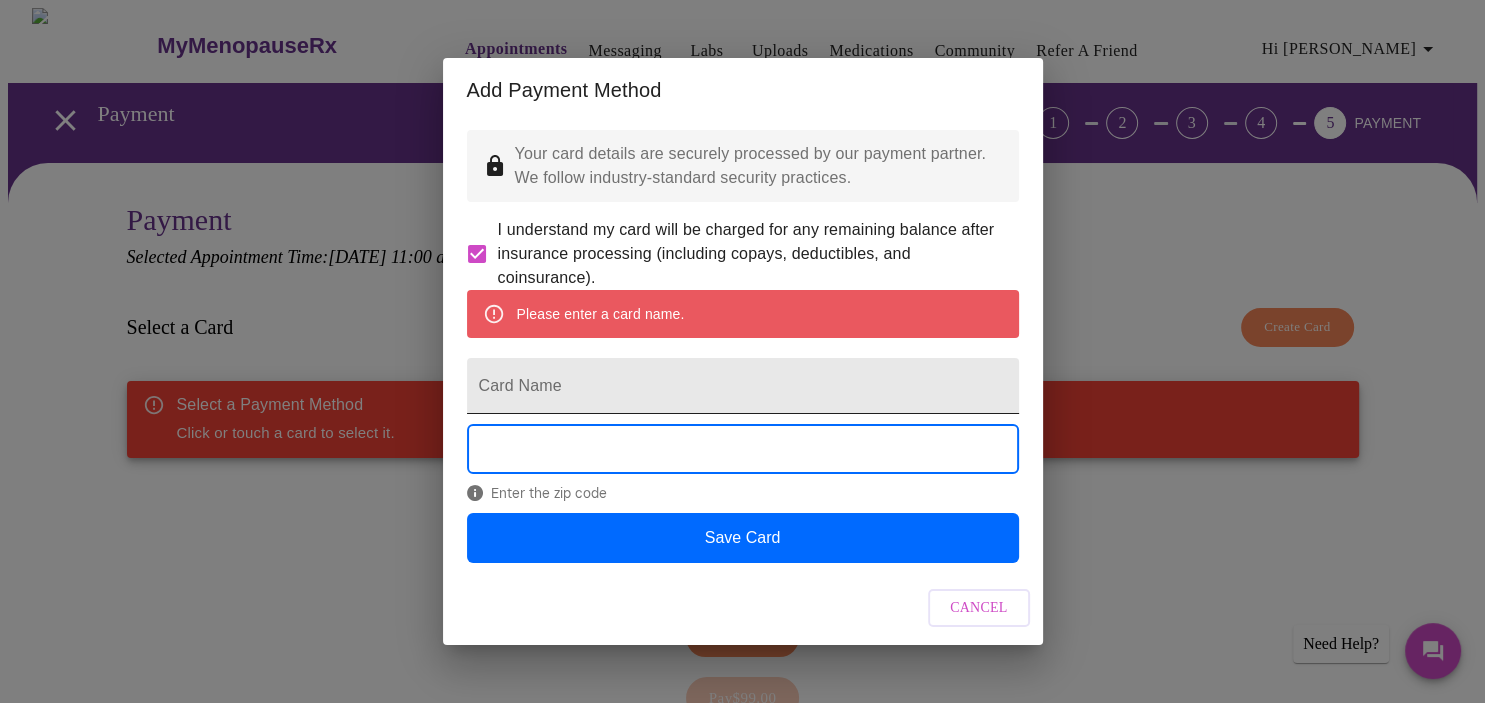 click on "Card Name" at bounding box center (743, 386) 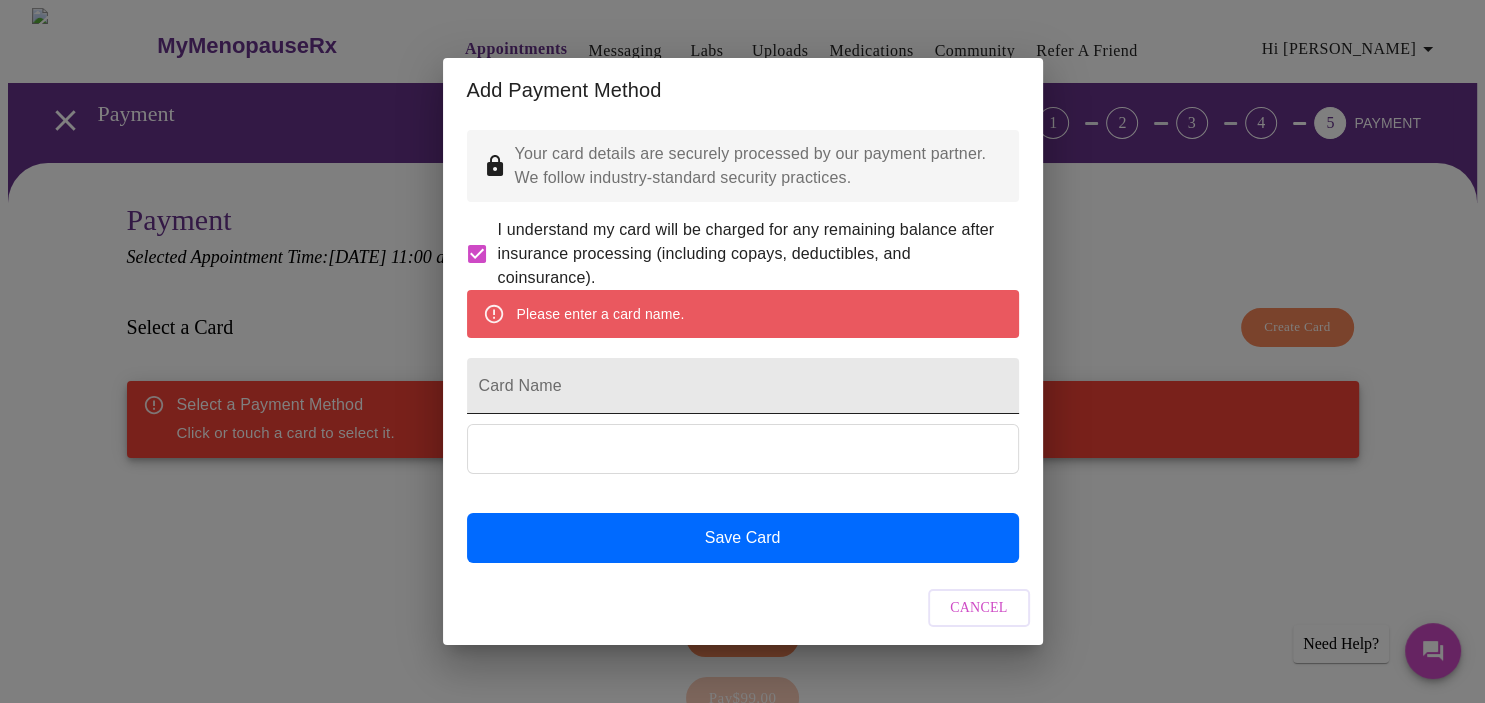 click on "Card Name" at bounding box center [743, 386] 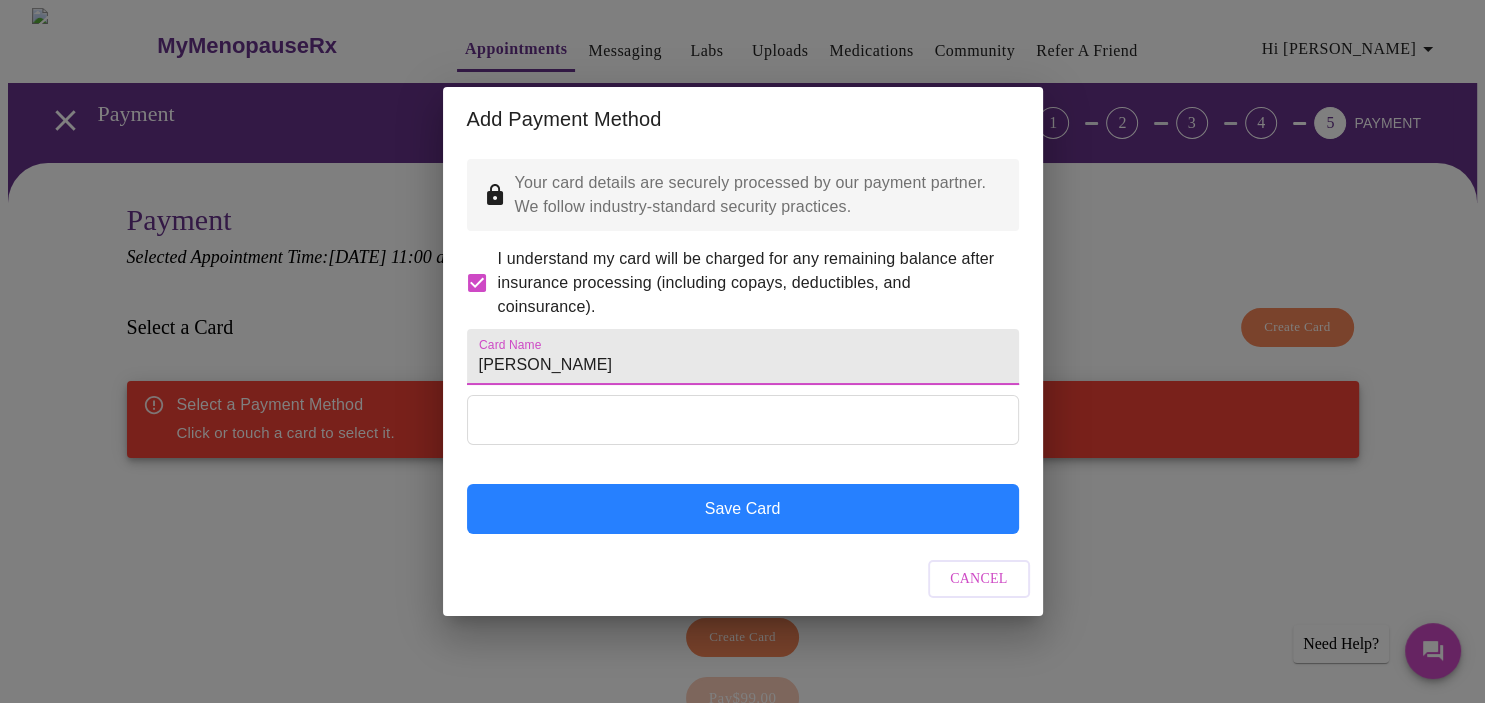type on "Marisela Bertorelli" 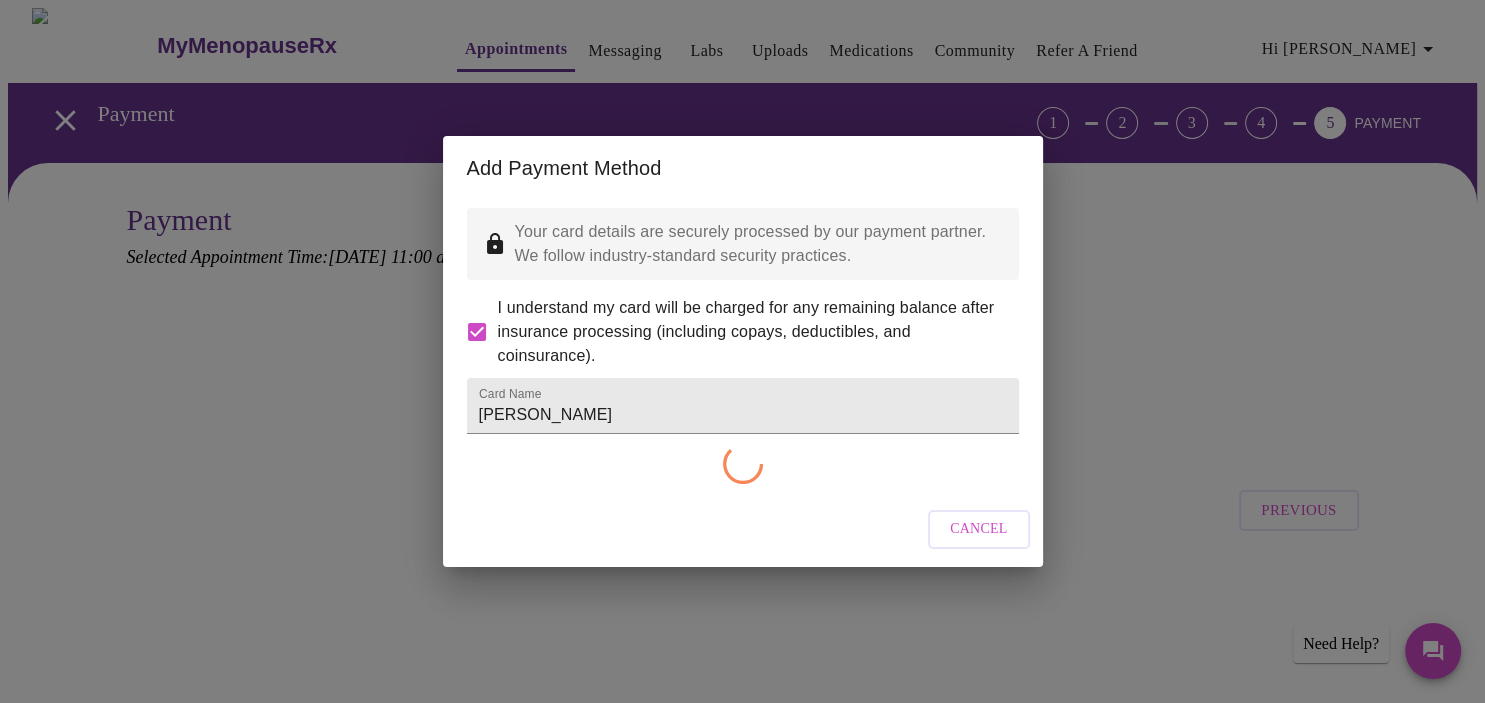 checkbox on "false" 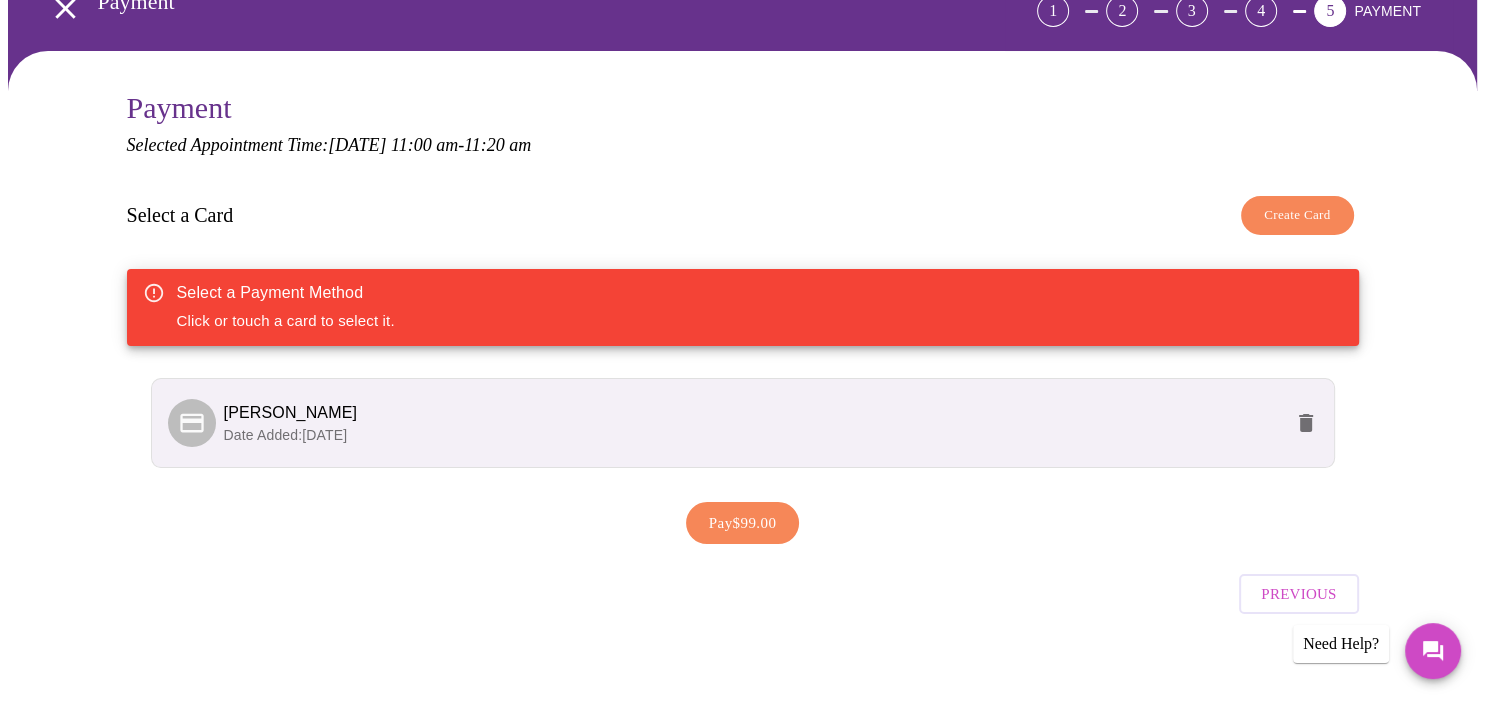 scroll, scrollTop: 117, scrollLeft: 0, axis: vertical 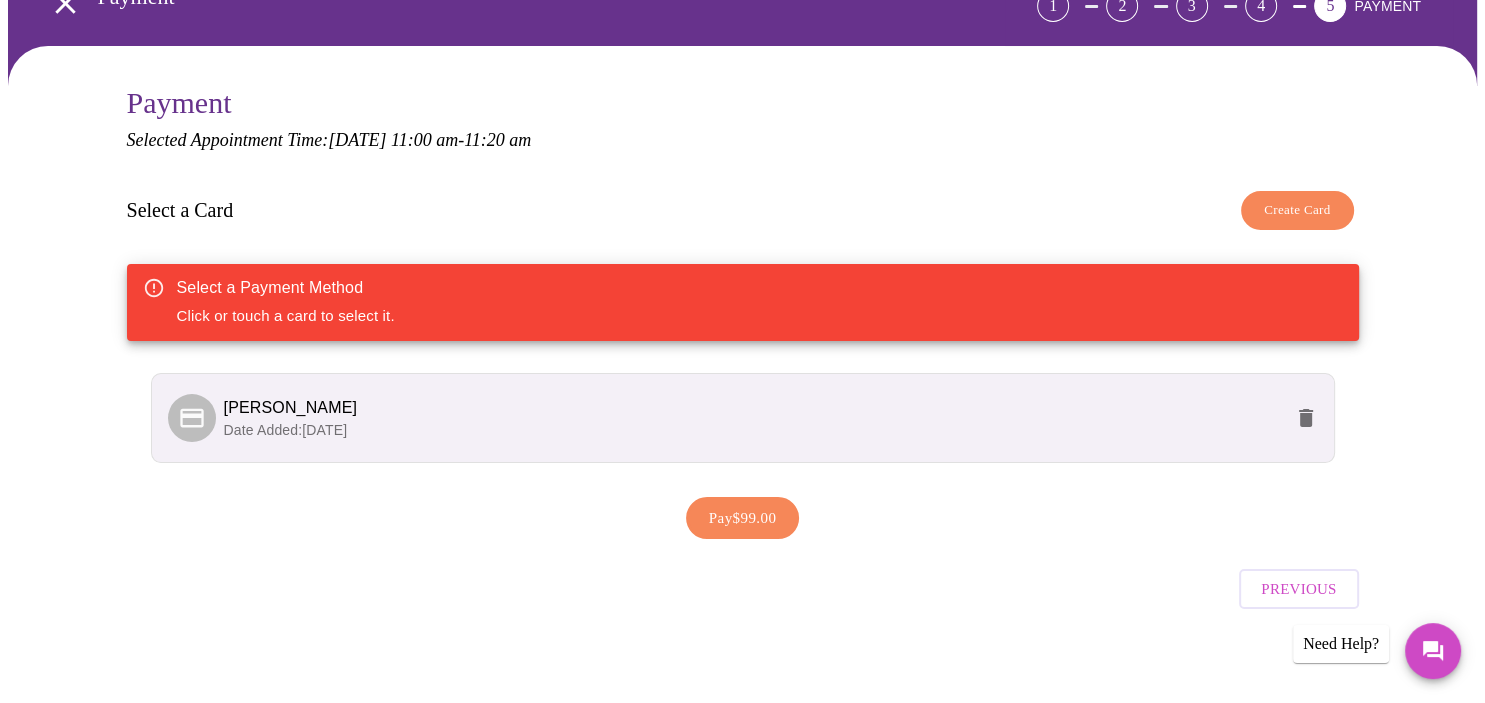 click on "Pay  $99.00" at bounding box center (743, 518) 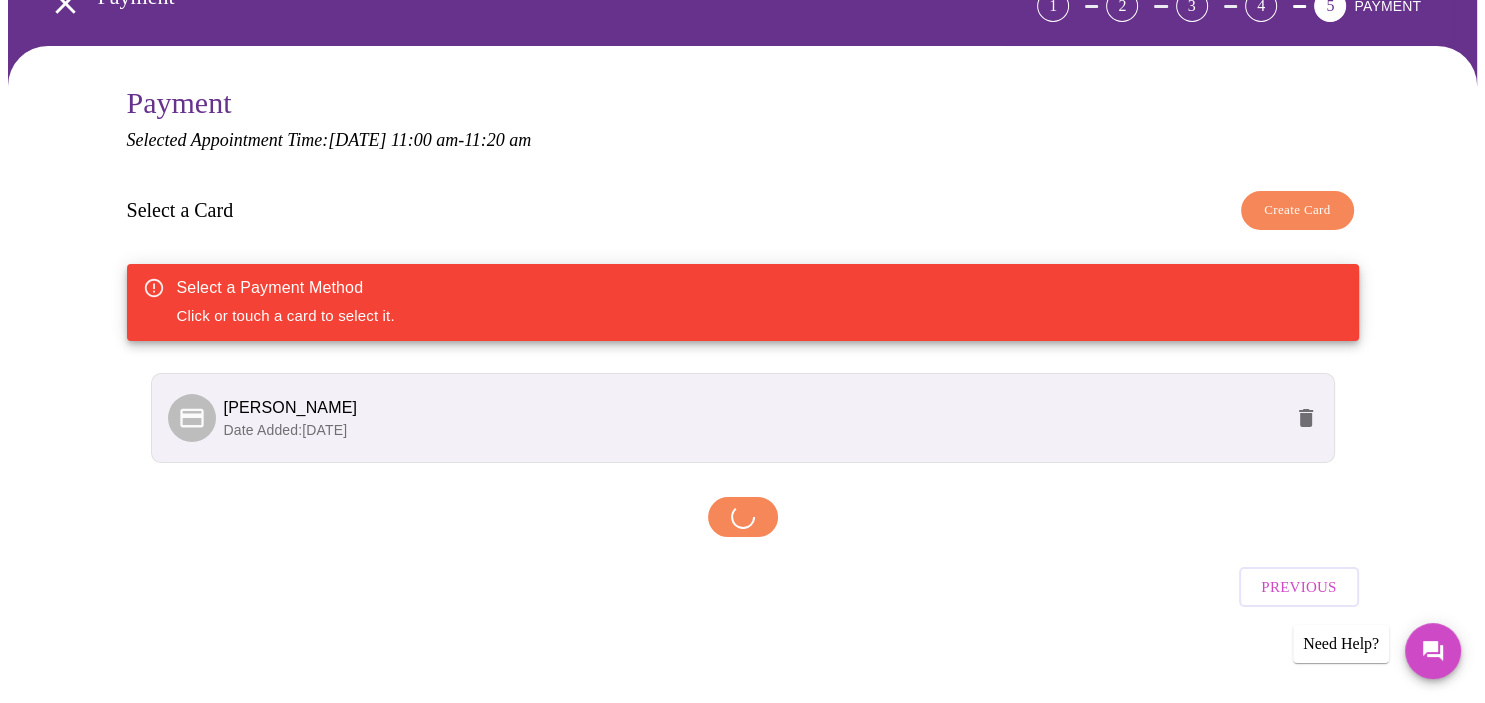scroll, scrollTop: 115, scrollLeft: 0, axis: vertical 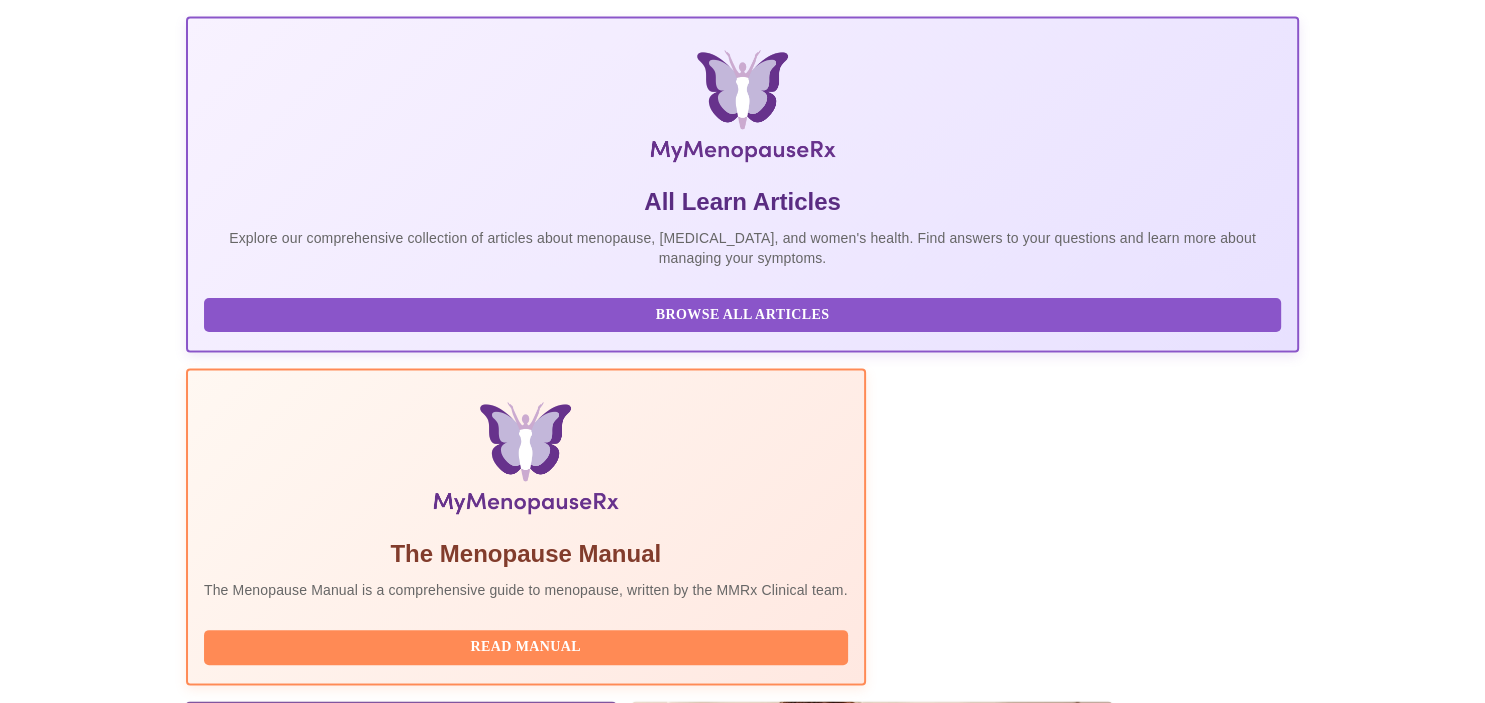 click on "The Top 34 Symptoms of Menopause" at bounding box center (401, 975) 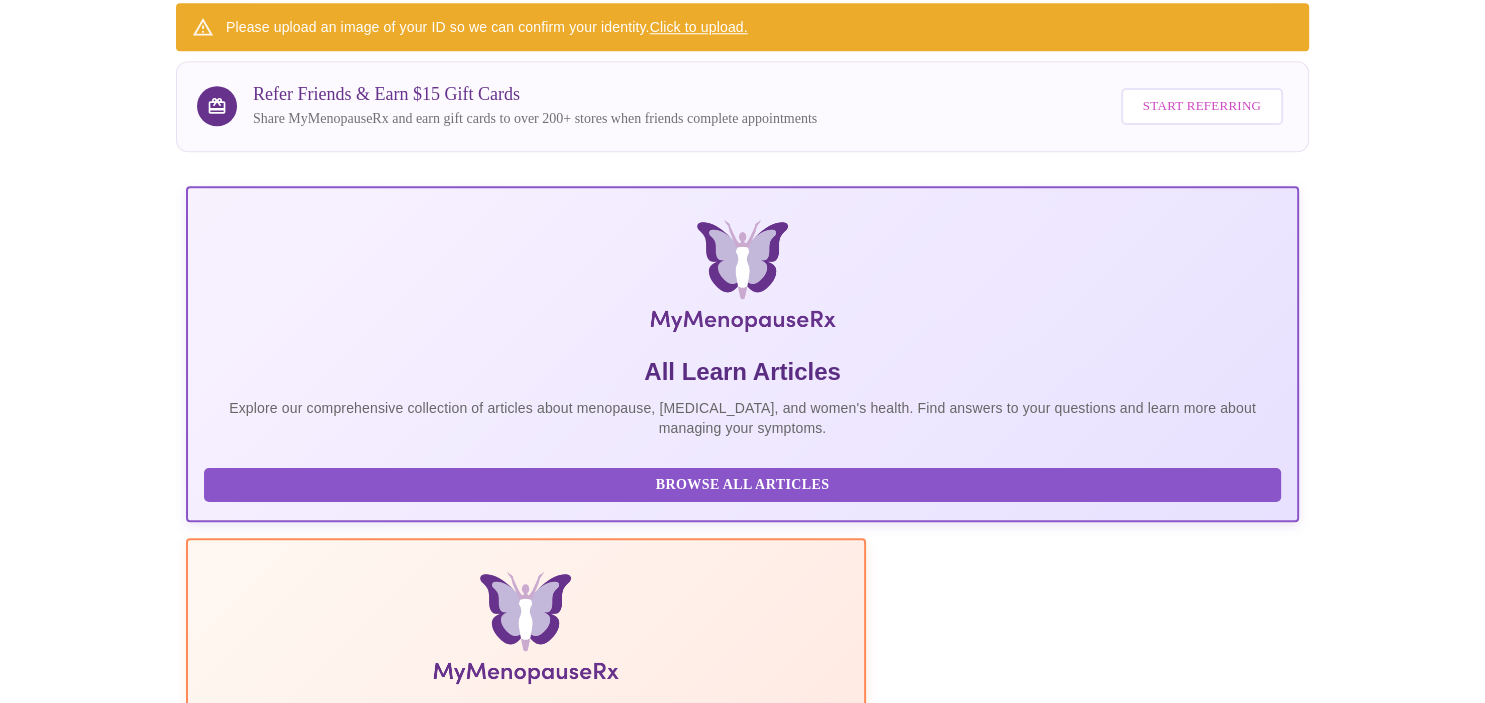 scroll, scrollTop: 0, scrollLeft: 0, axis: both 